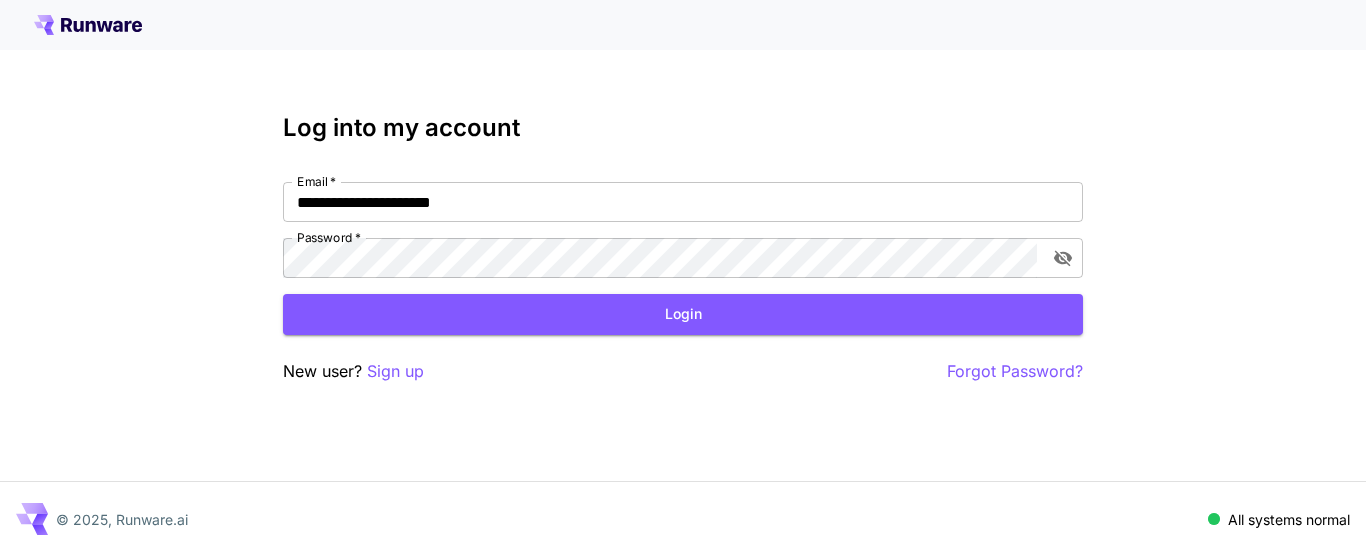 scroll, scrollTop: 0, scrollLeft: 0, axis: both 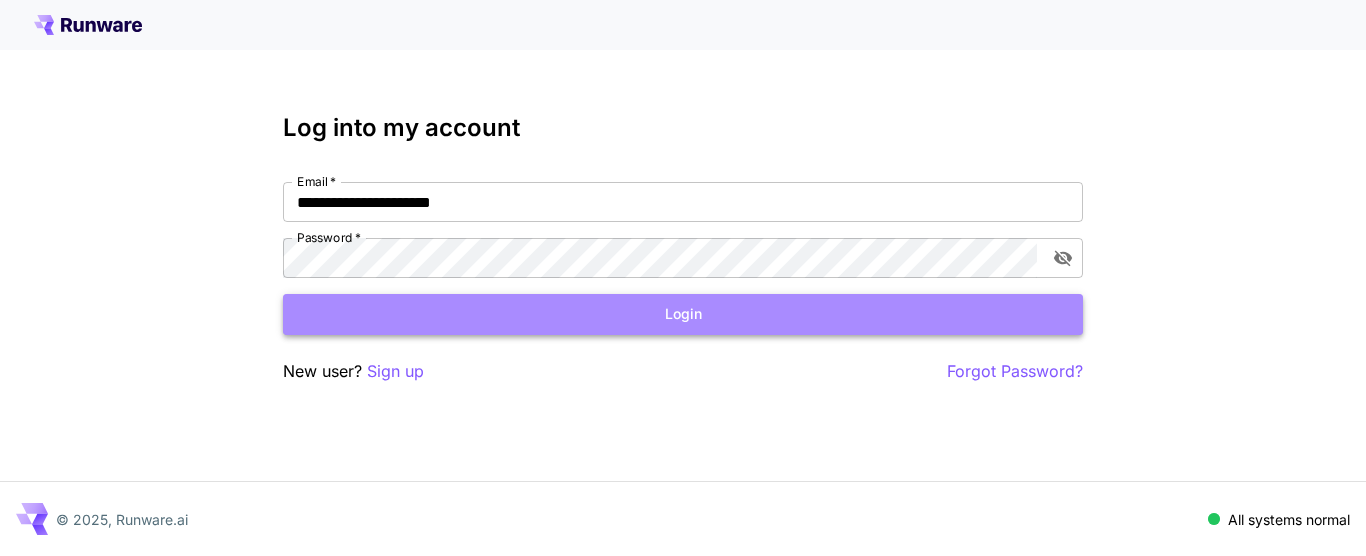 click on "Login" at bounding box center [683, 314] 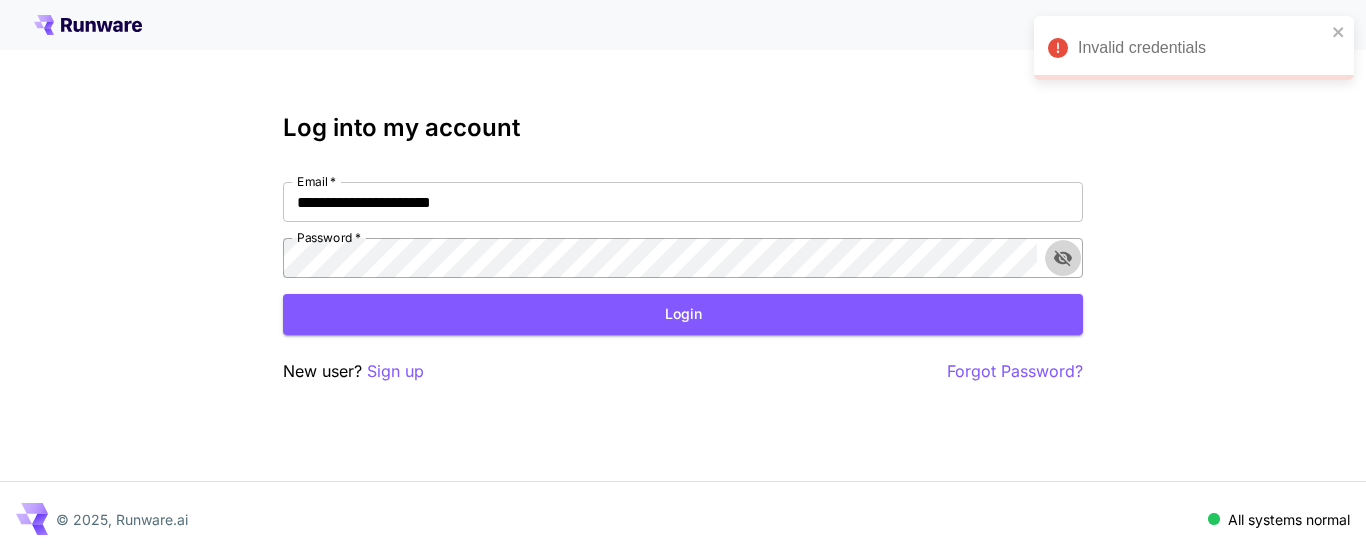click 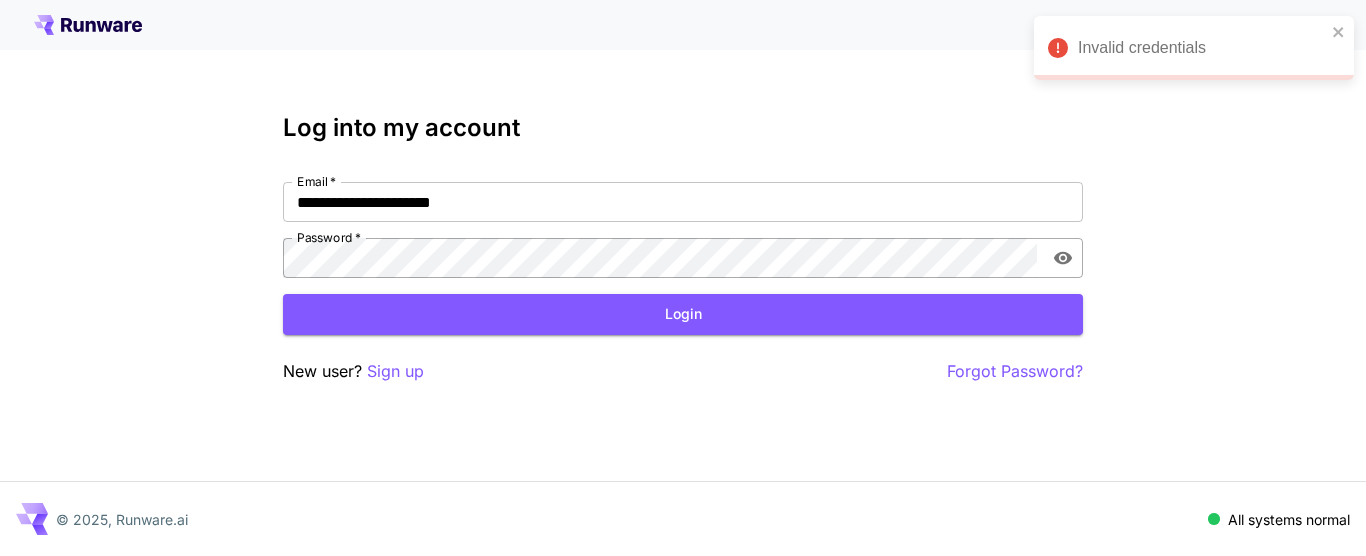 click 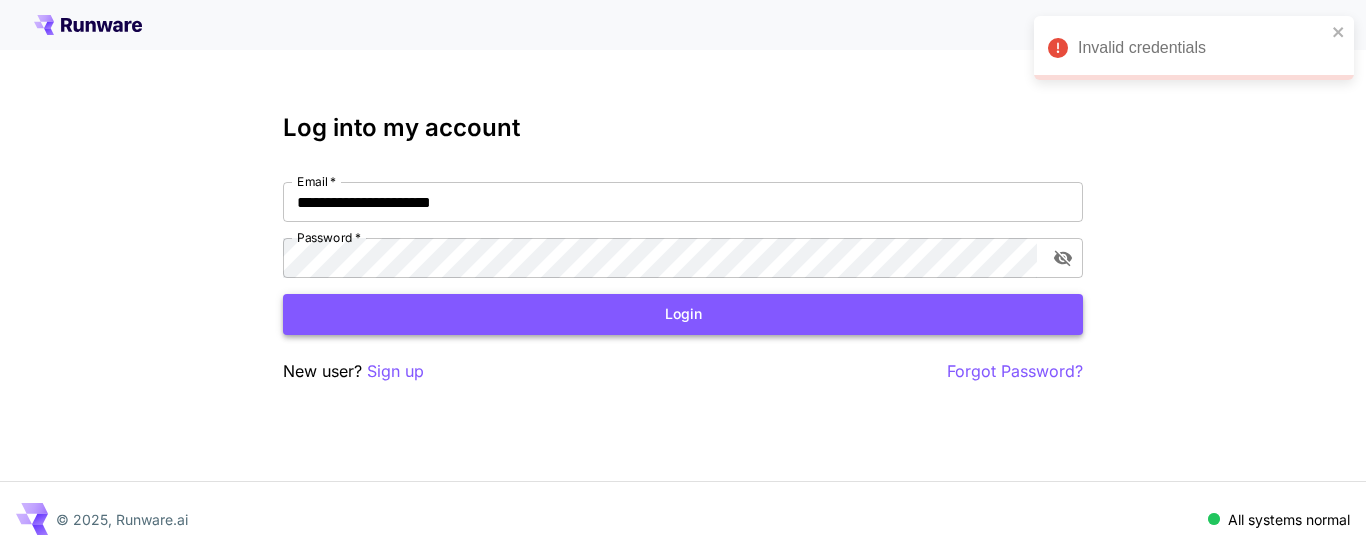click on "Login" at bounding box center (683, 314) 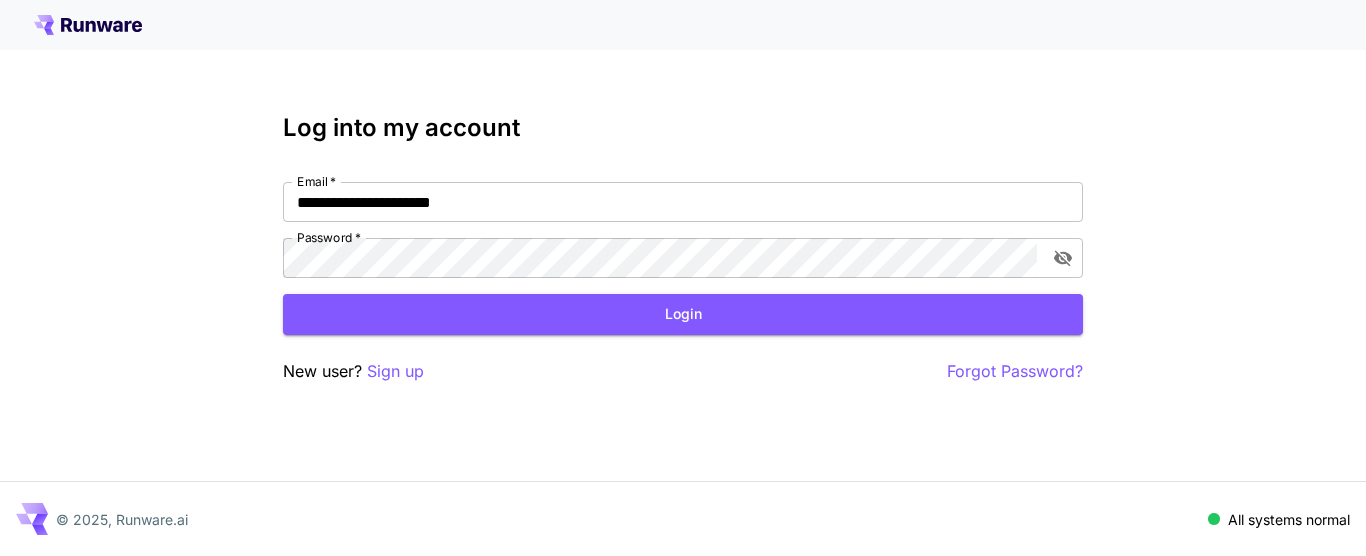 drag, startPoint x: 140, startPoint y: 28, endPoint x: 62, endPoint y: 11, distance: 79.83107 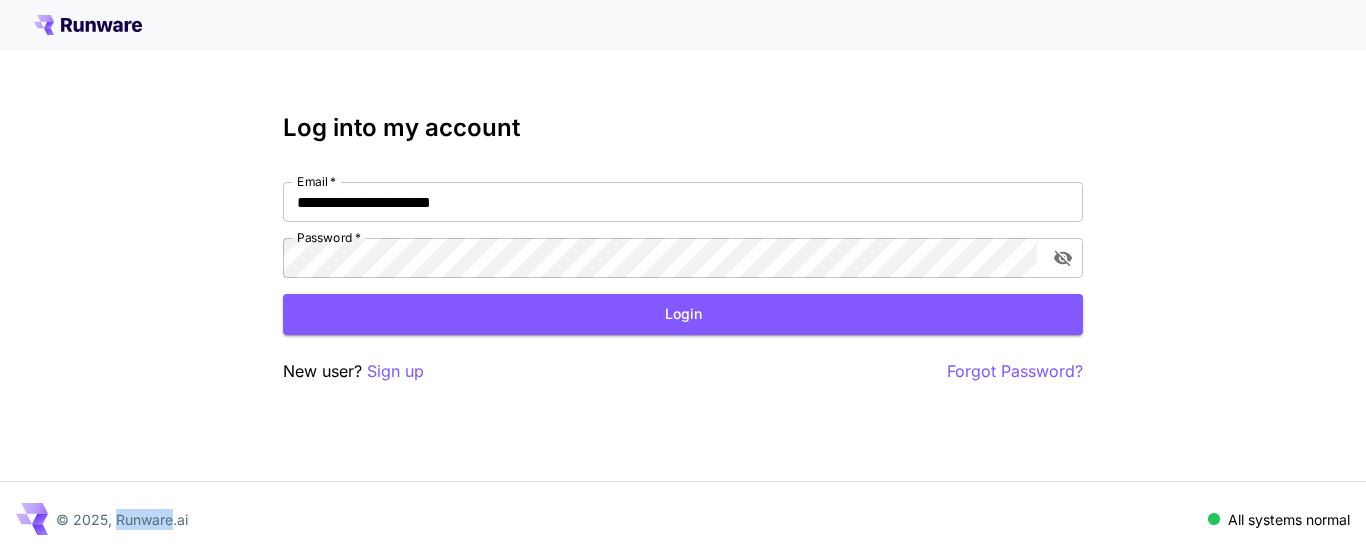 drag, startPoint x: 170, startPoint y: 520, endPoint x: 115, endPoint y: 523, distance: 55.081757 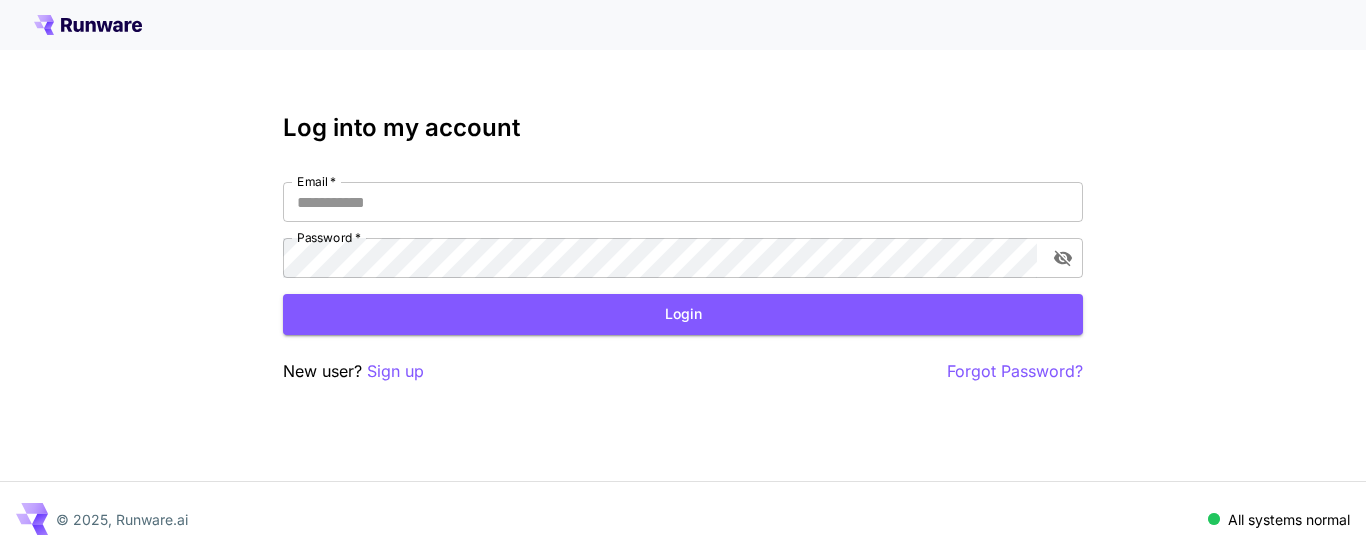 type on "**********" 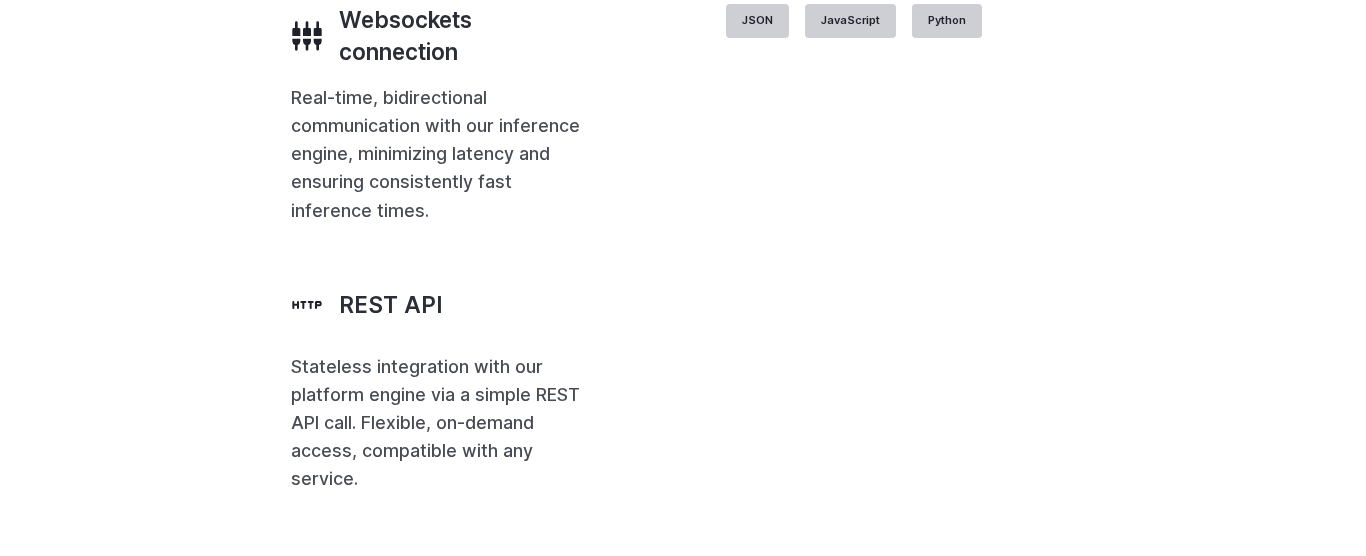 scroll, scrollTop: 4446, scrollLeft: 0, axis: vertical 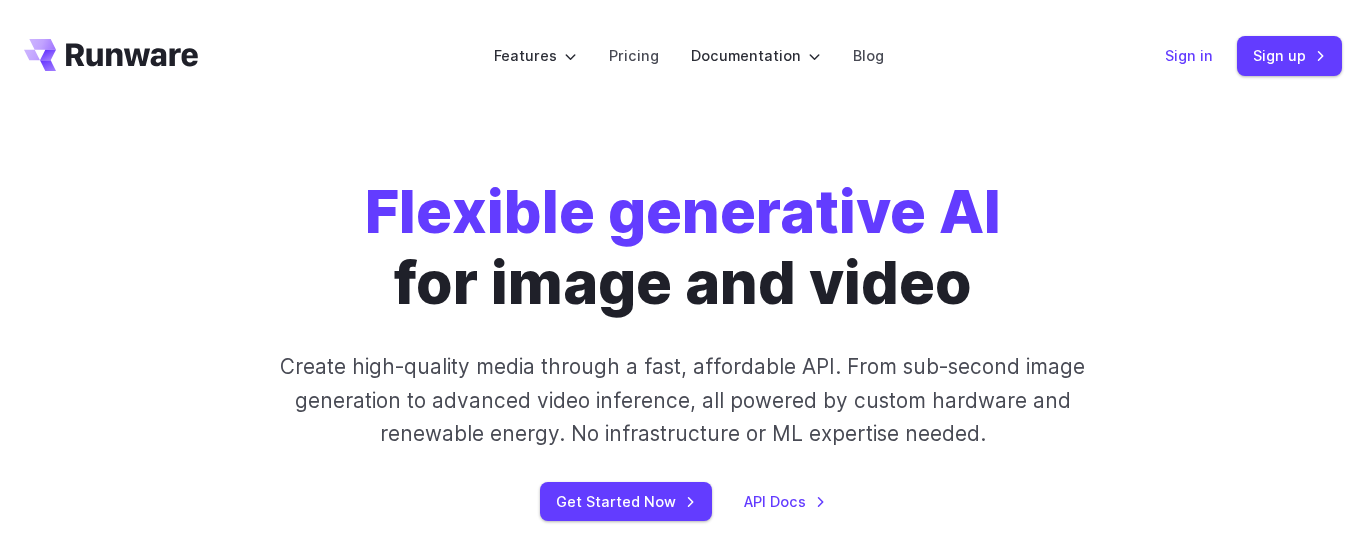 click on "Sign in" at bounding box center (1189, 55) 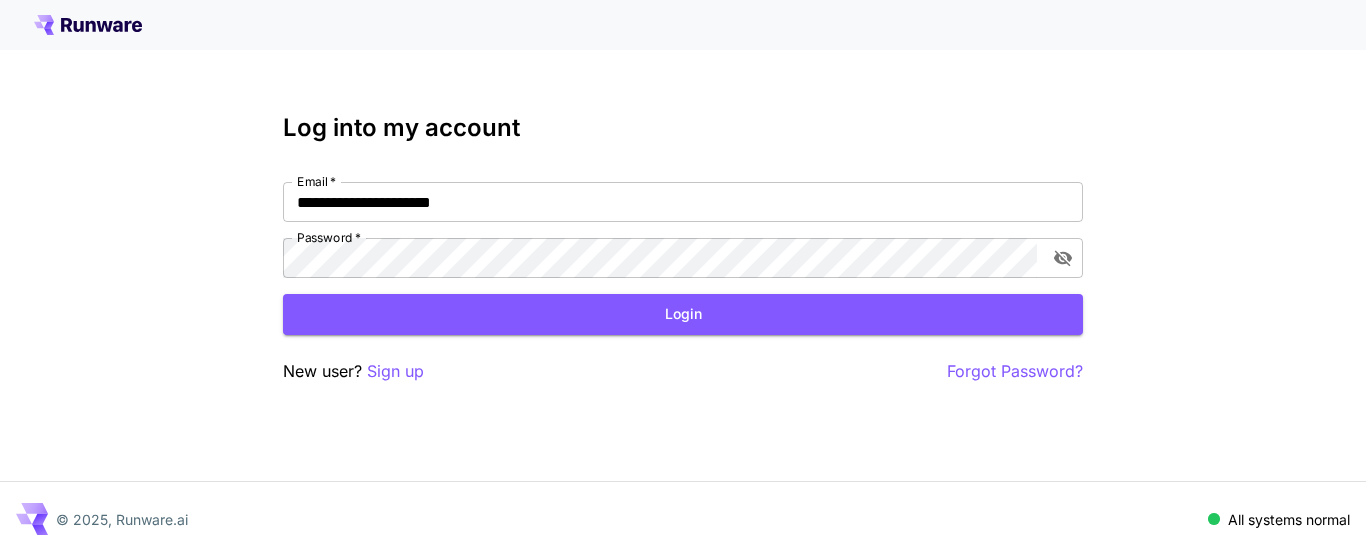 scroll, scrollTop: 0, scrollLeft: 0, axis: both 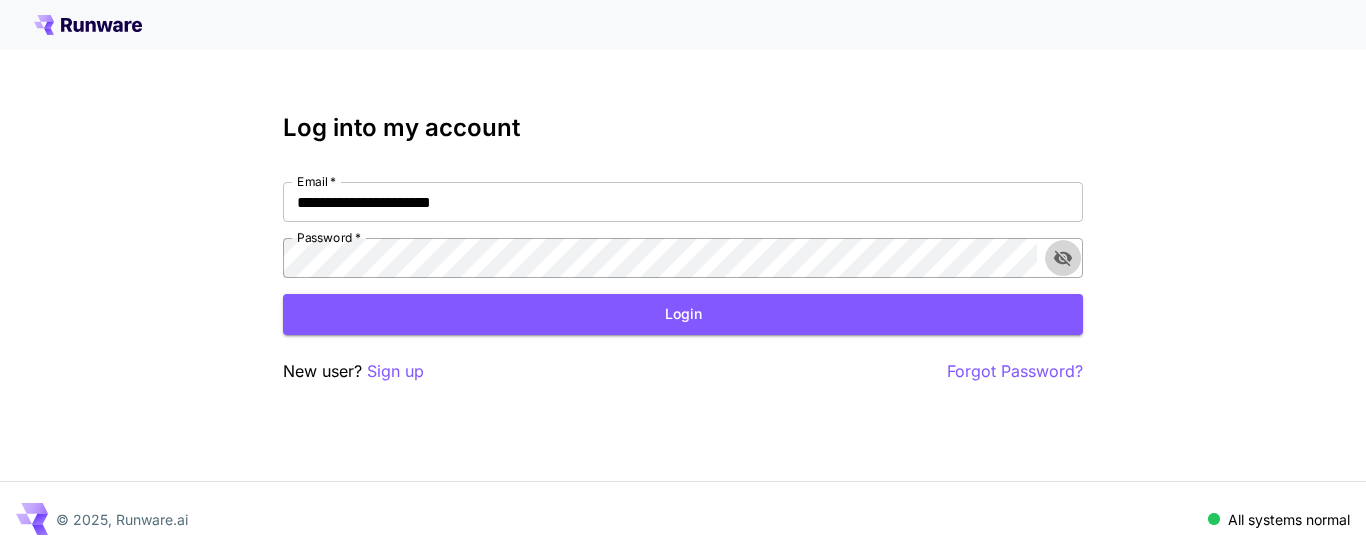 click 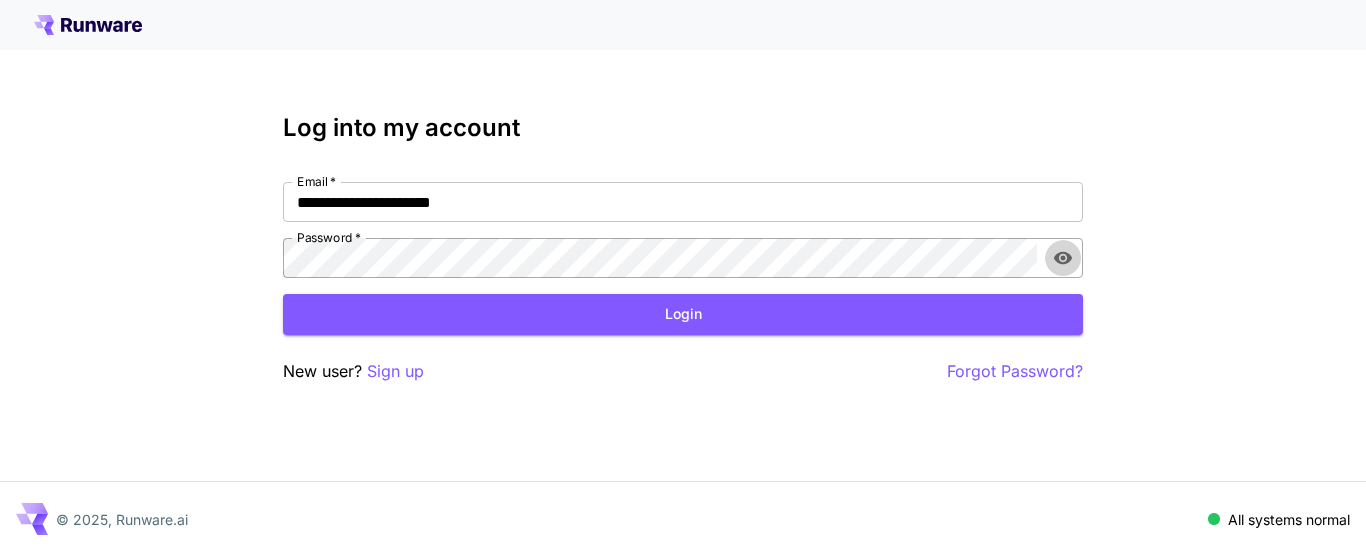 click 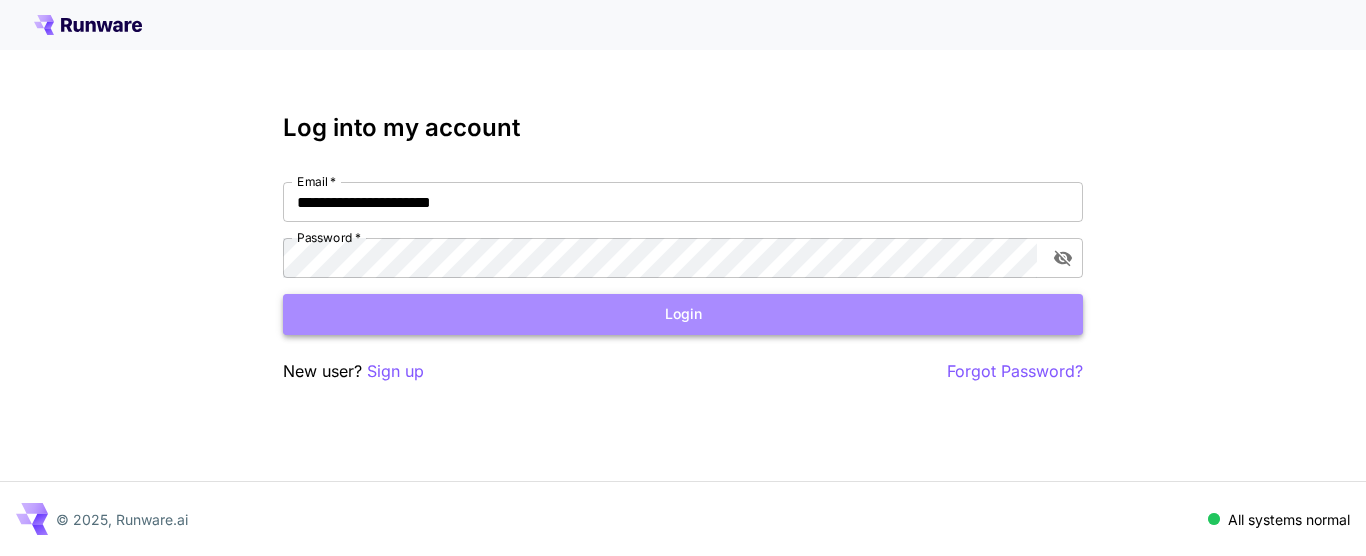 click on "Login" at bounding box center (683, 314) 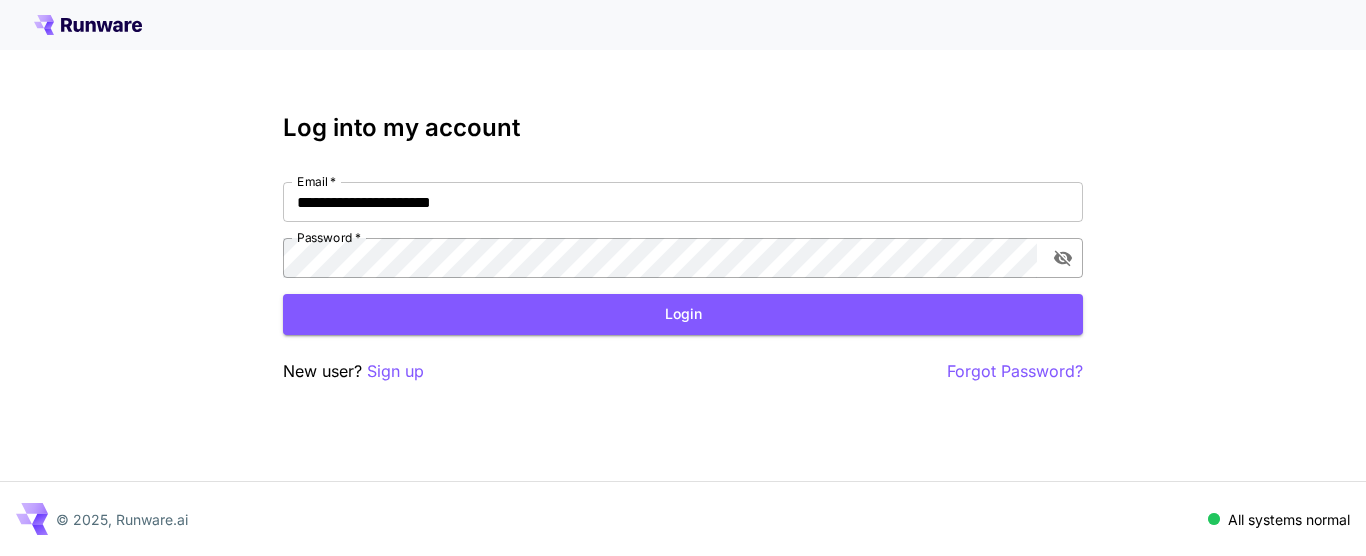 click 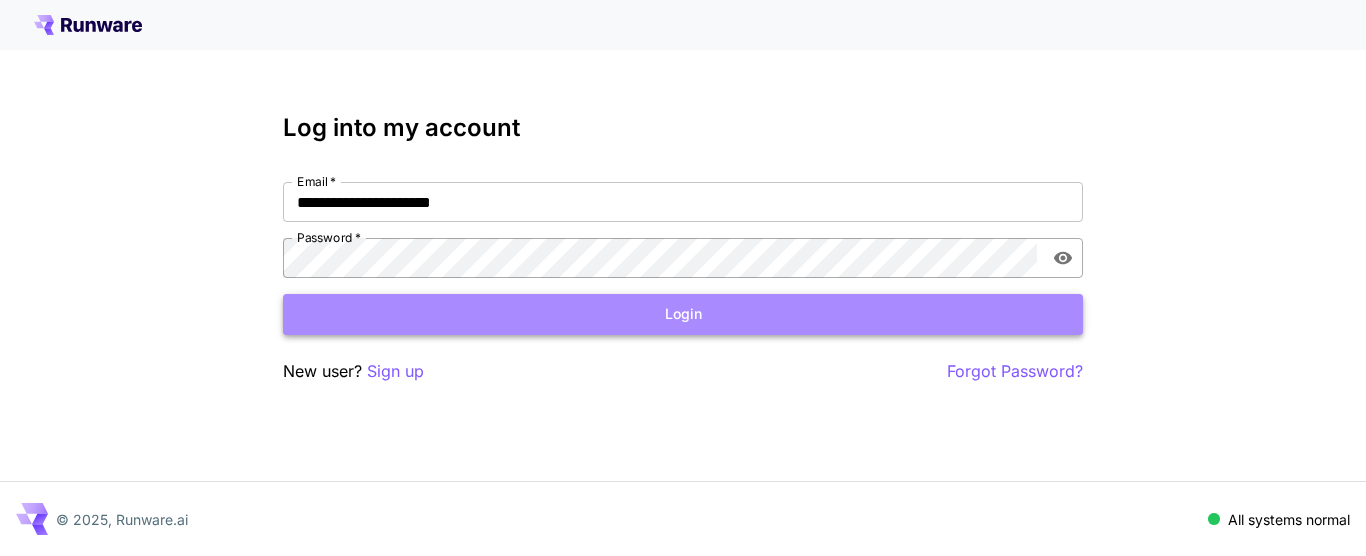 click on "Login" at bounding box center (683, 314) 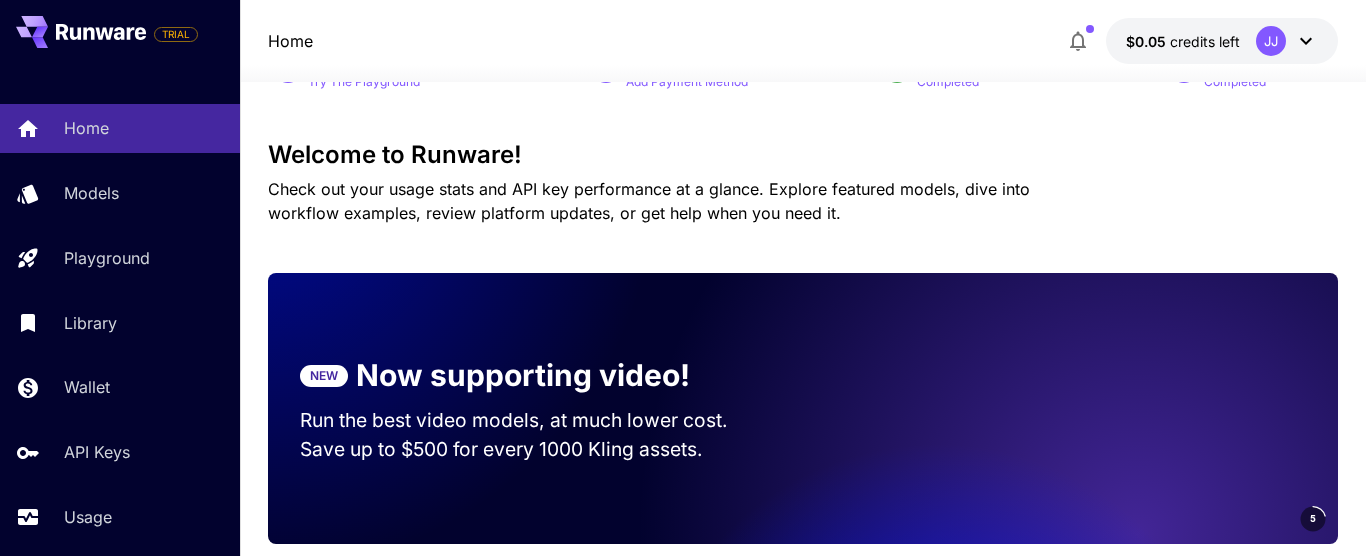 scroll, scrollTop: 114, scrollLeft: 0, axis: vertical 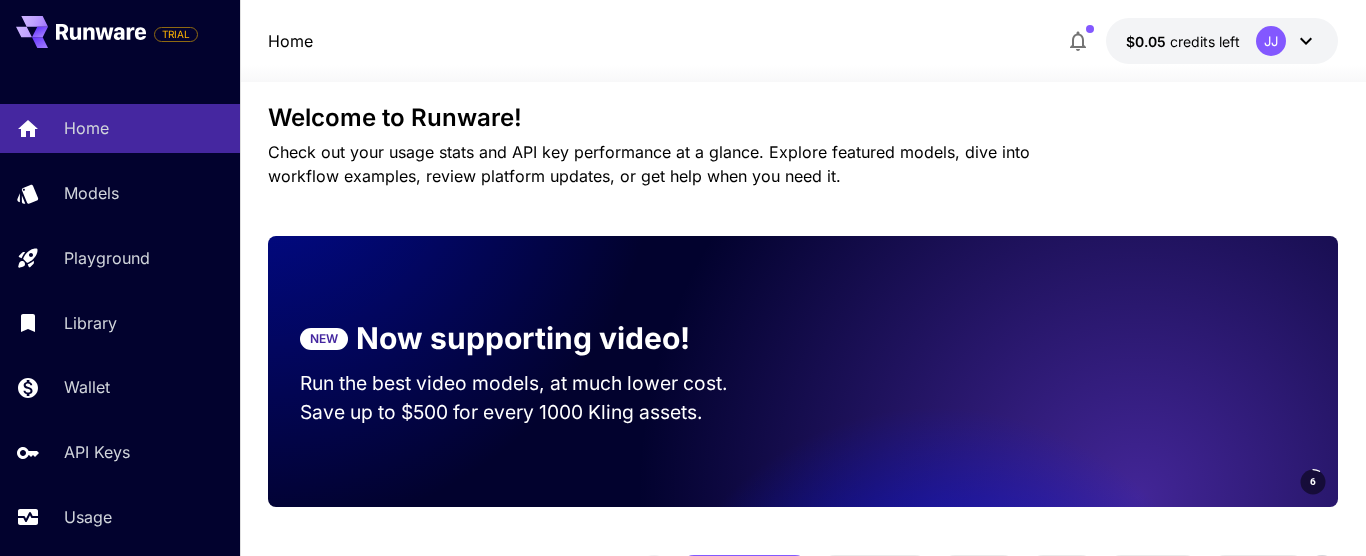 click 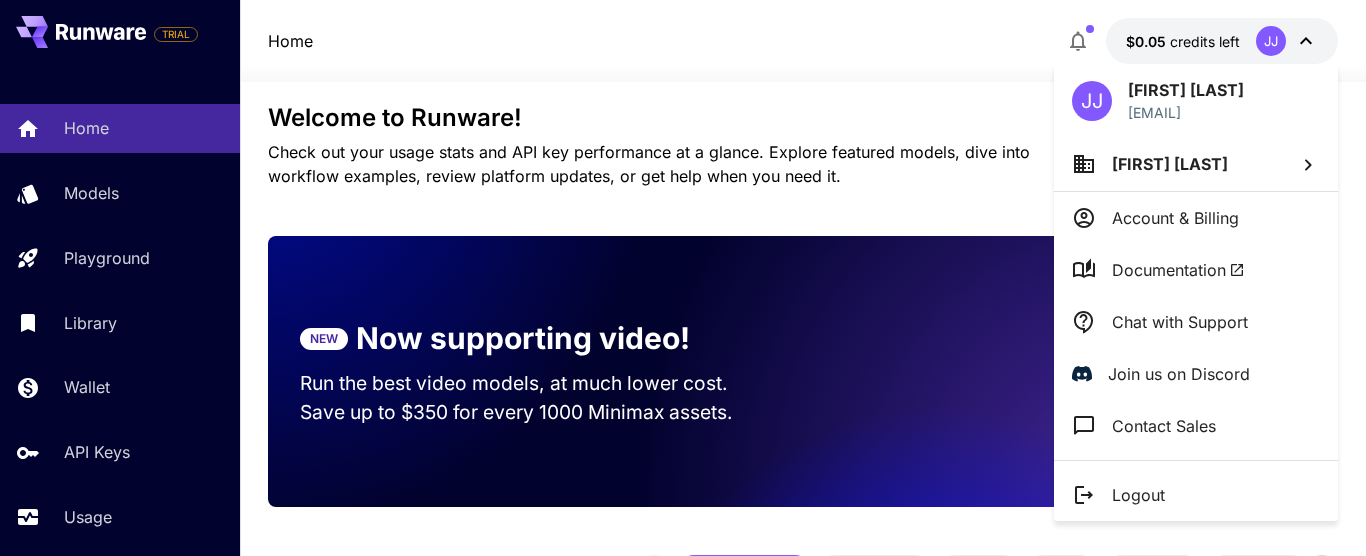 click on "Account & Billing" at bounding box center (1175, 218) 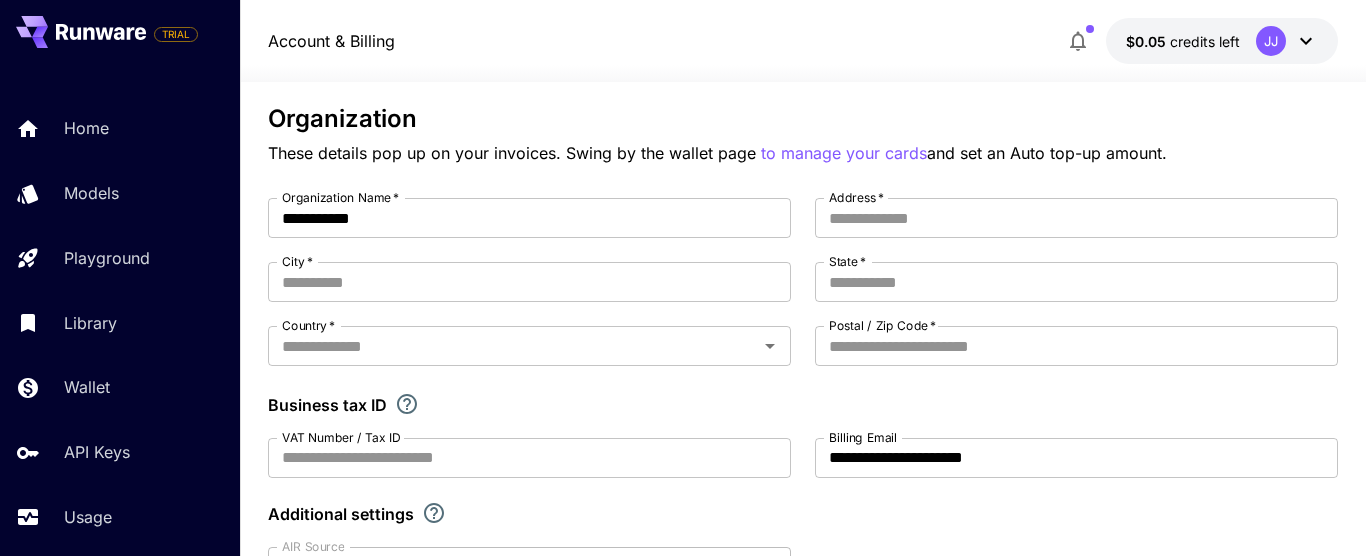 scroll, scrollTop: 0, scrollLeft: 0, axis: both 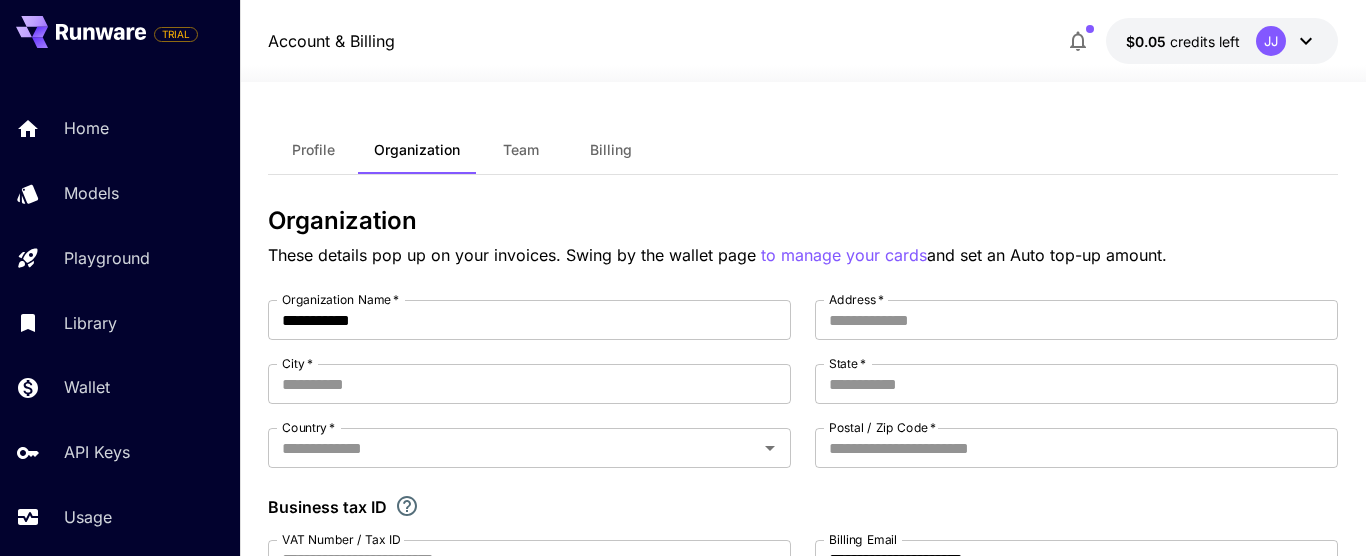 click on "Profile" at bounding box center (313, 150) 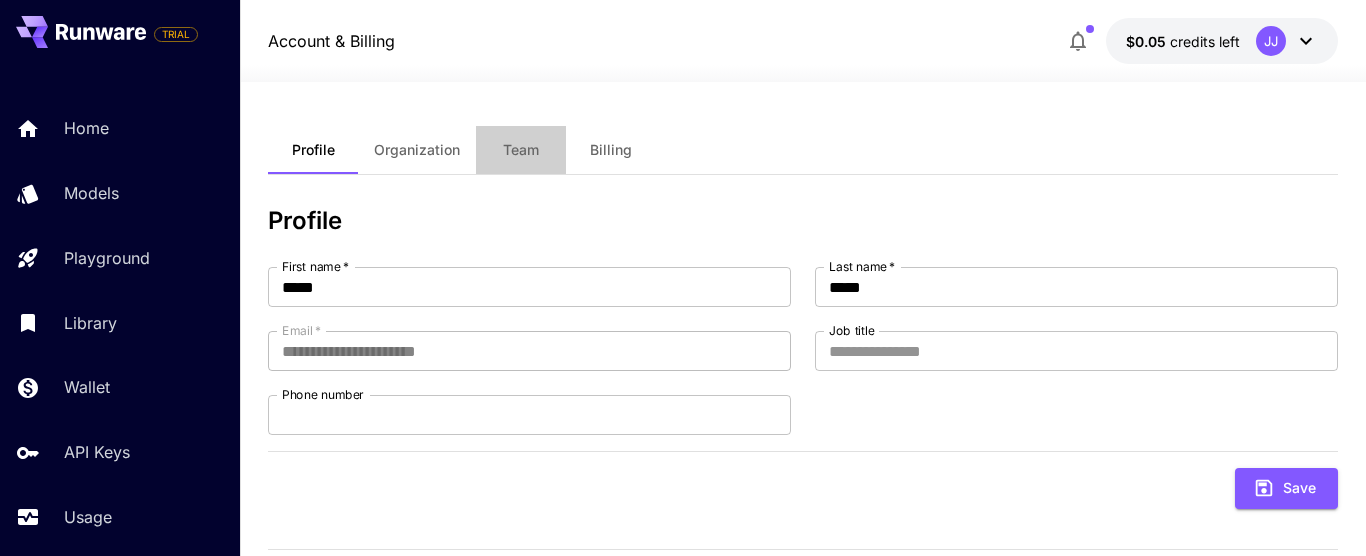 click on "Team" at bounding box center [521, 150] 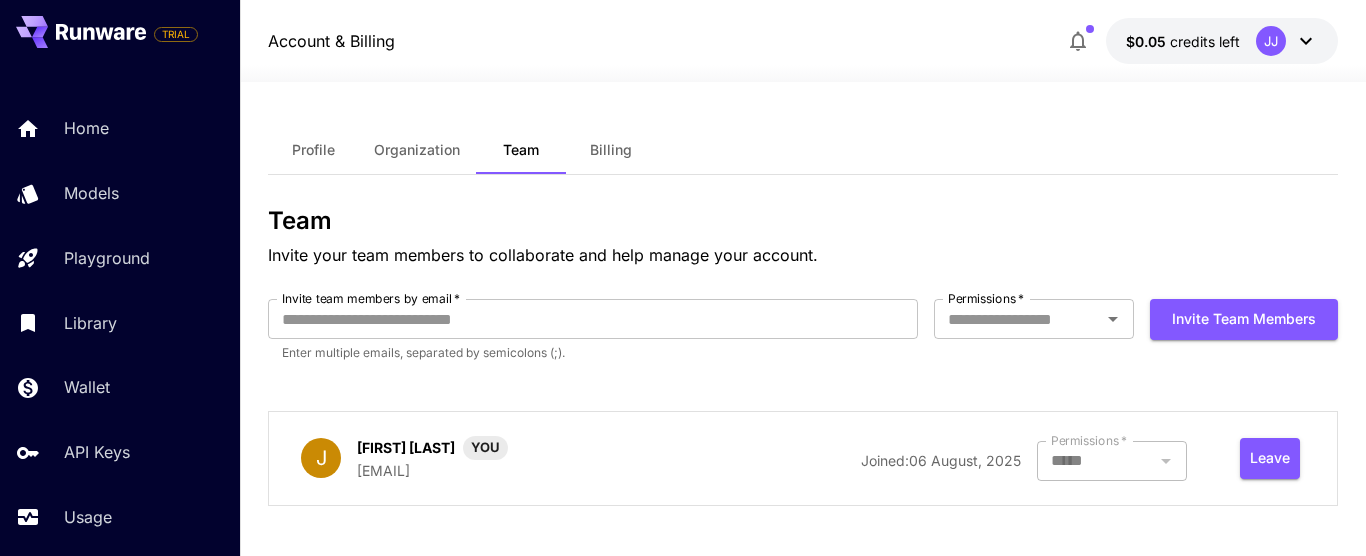 click on "Billing" at bounding box center (611, 150) 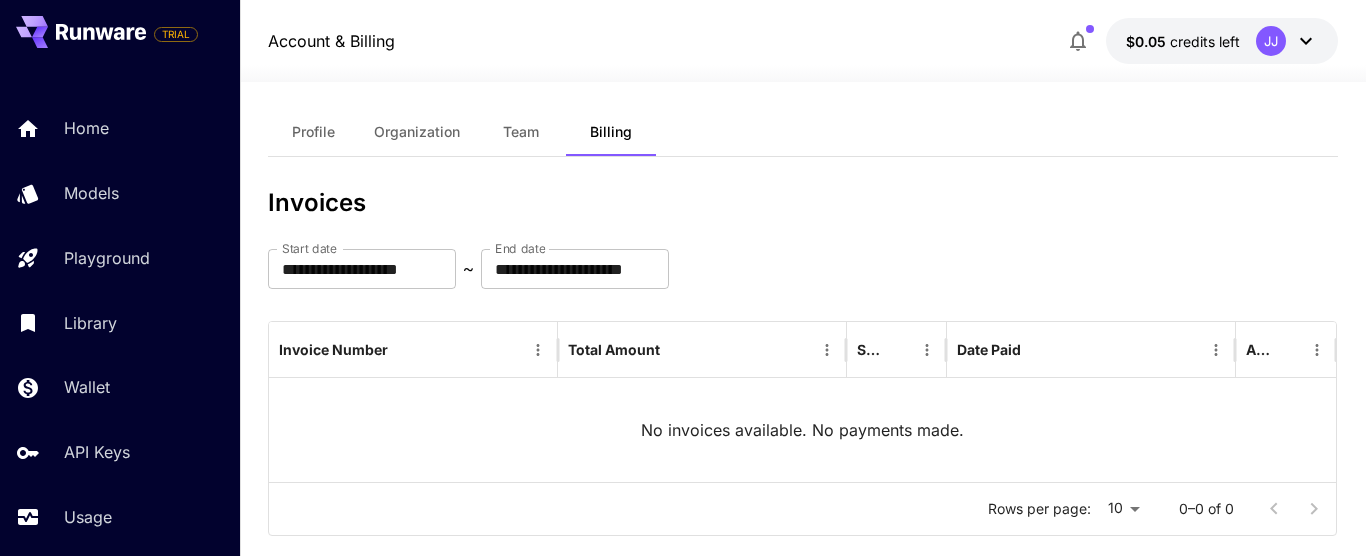 scroll, scrollTop: 0, scrollLeft: 0, axis: both 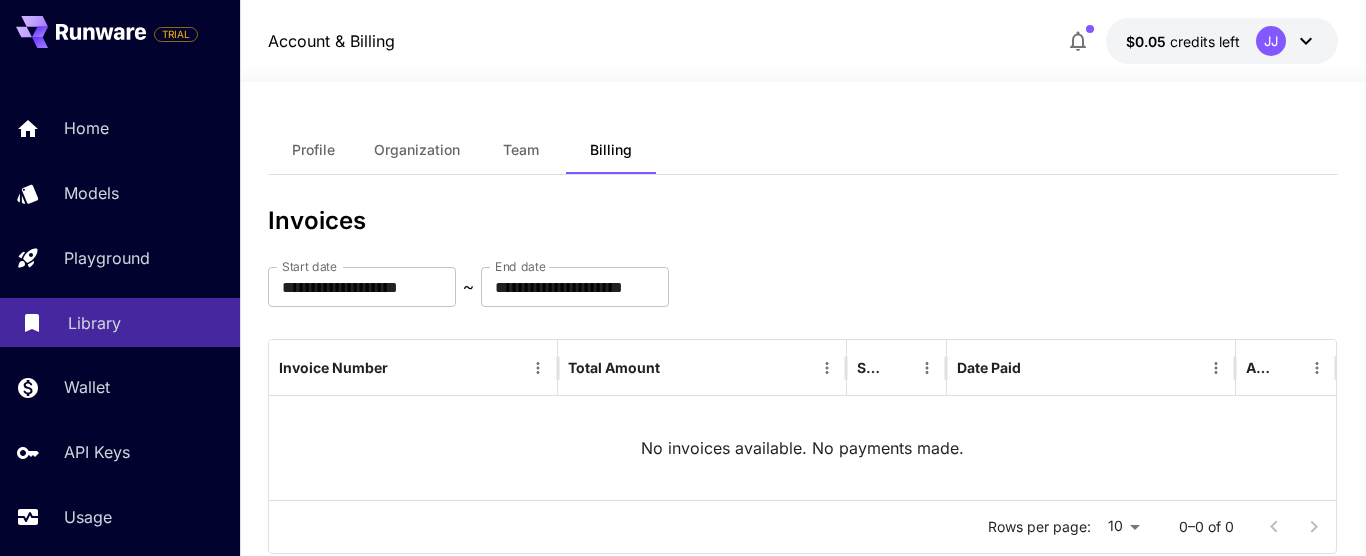 click on "Library" at bounding box center (146, 323) 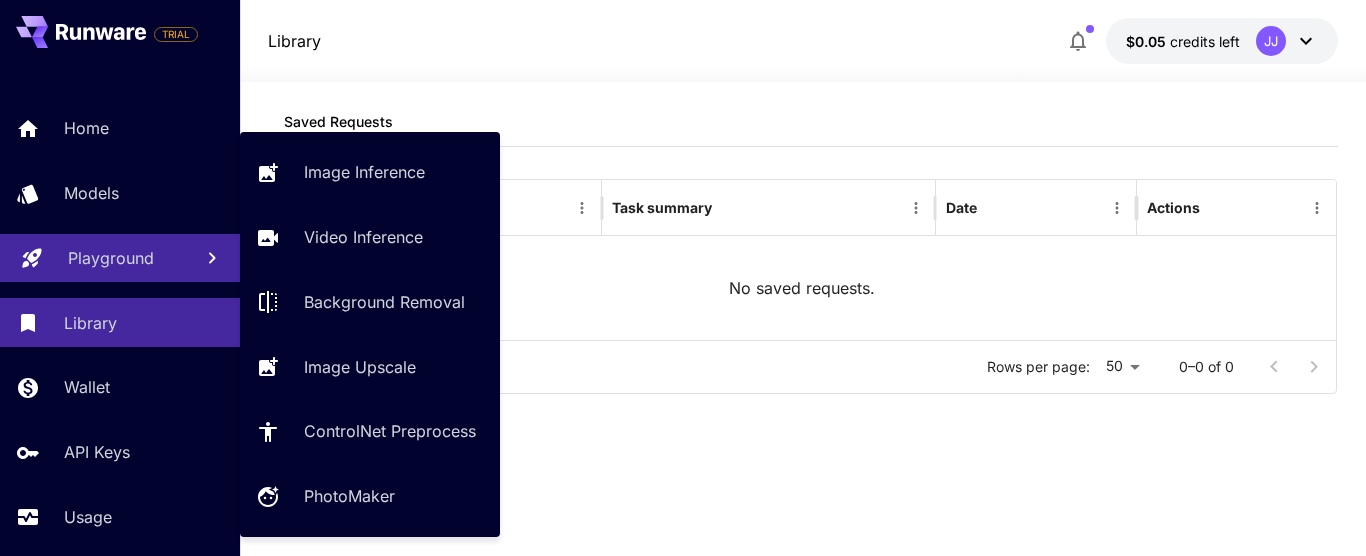 click on "Playground" at bounding box center (111, 258) 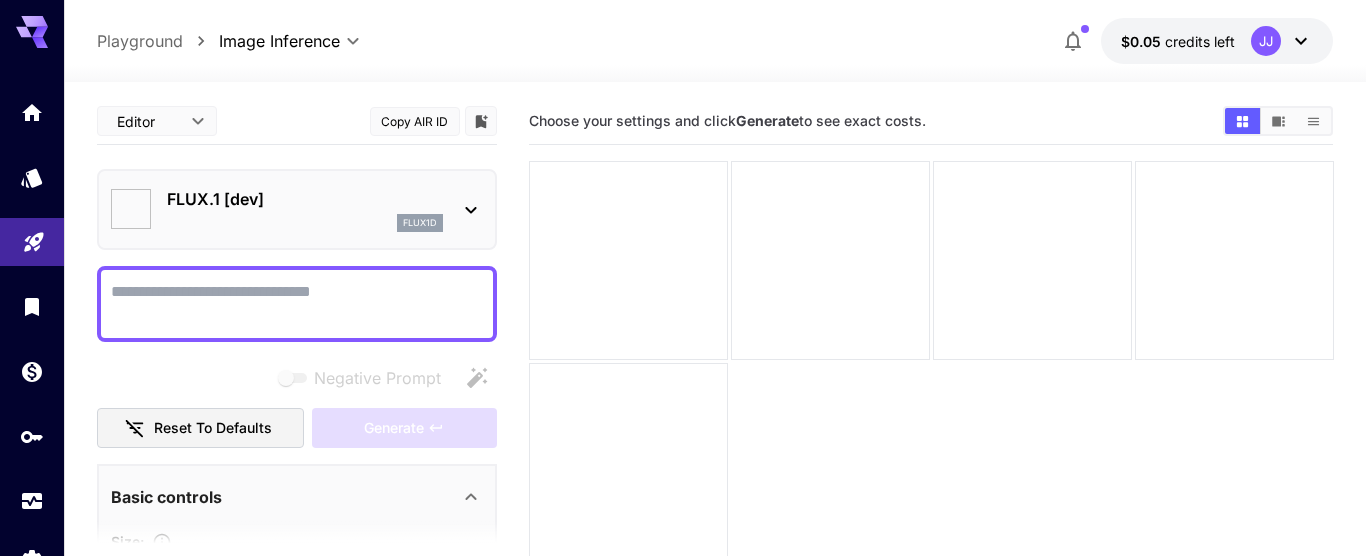 type on "**********" 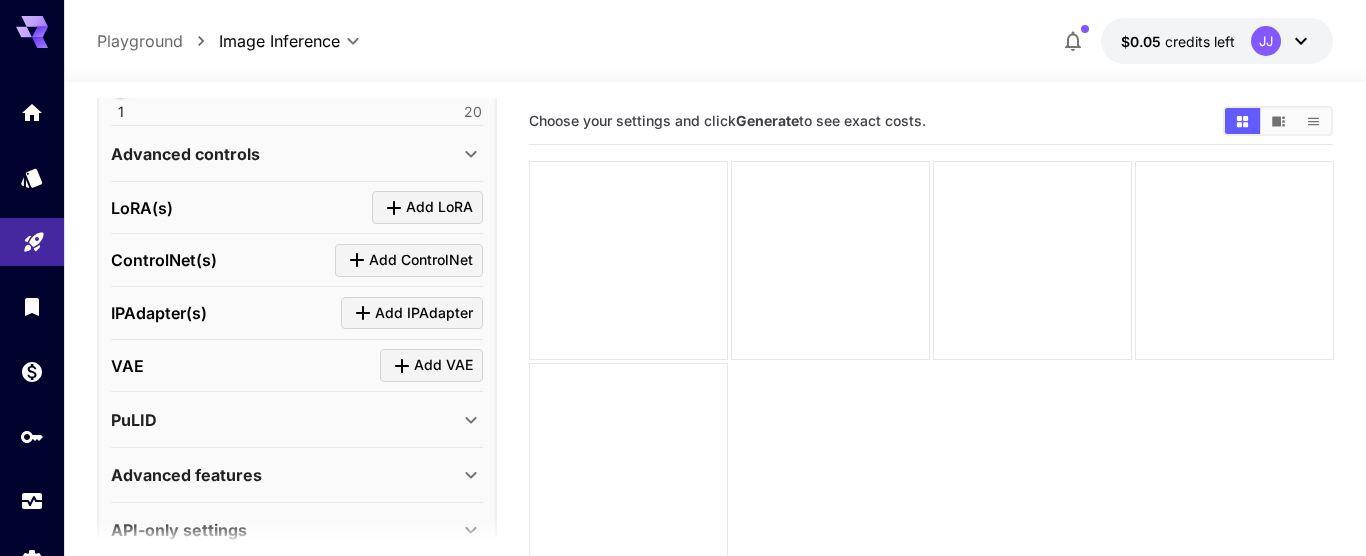 scroll, scrollTop: 748, scrollLeft: 0, axis: vertical 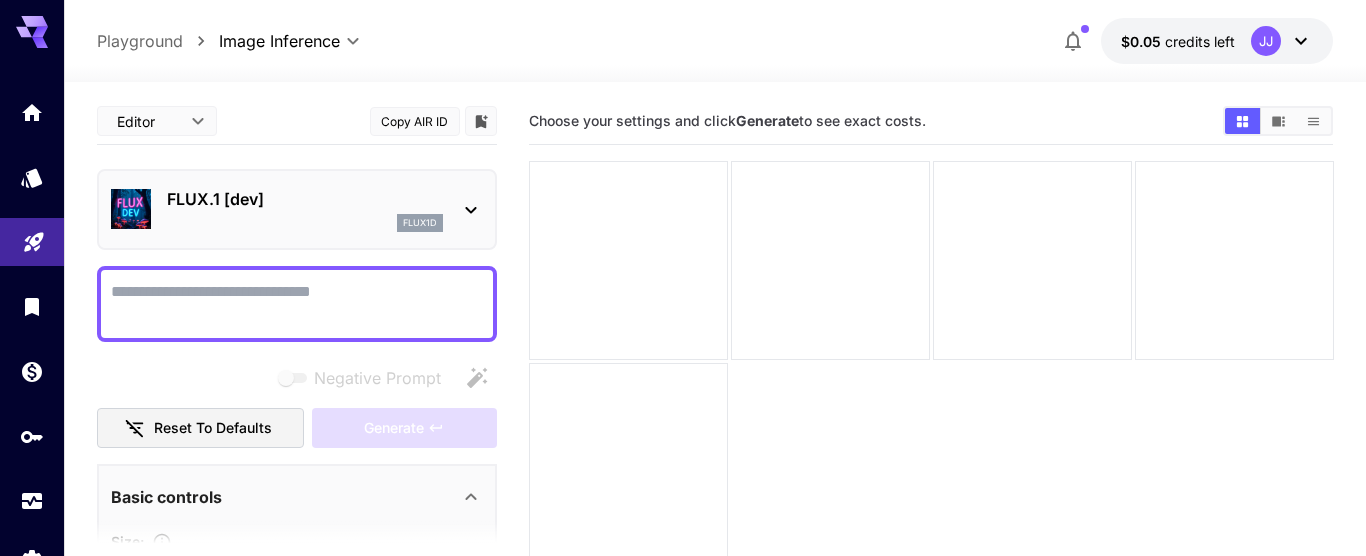 click 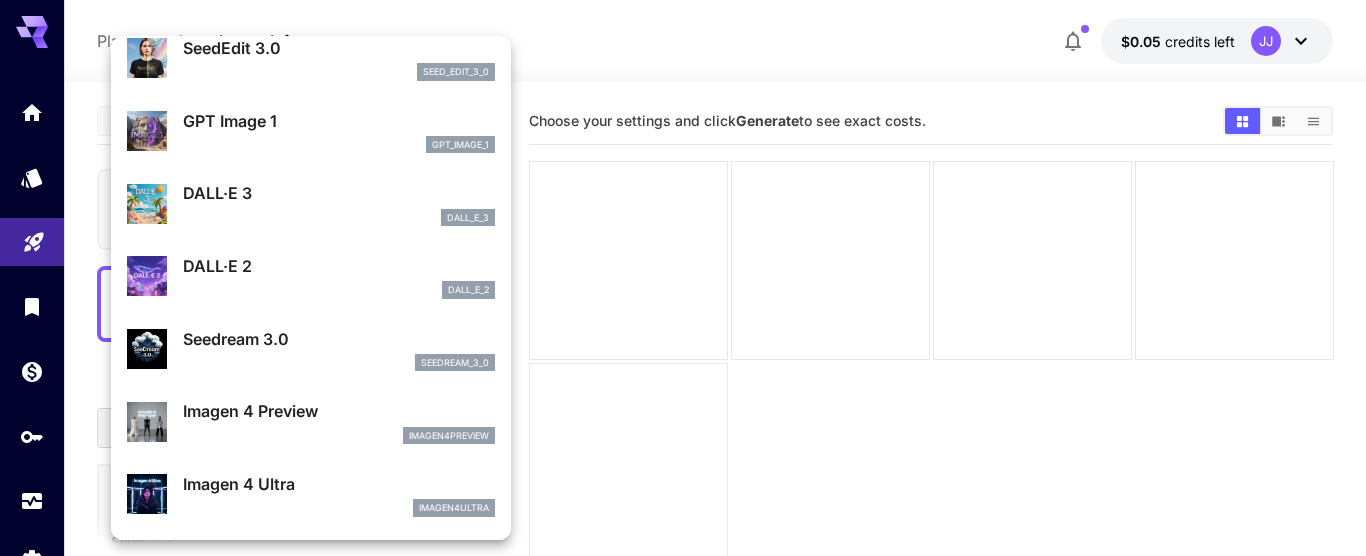 scroll, scrollTop: 0, scrollLeft: 0, axis: both 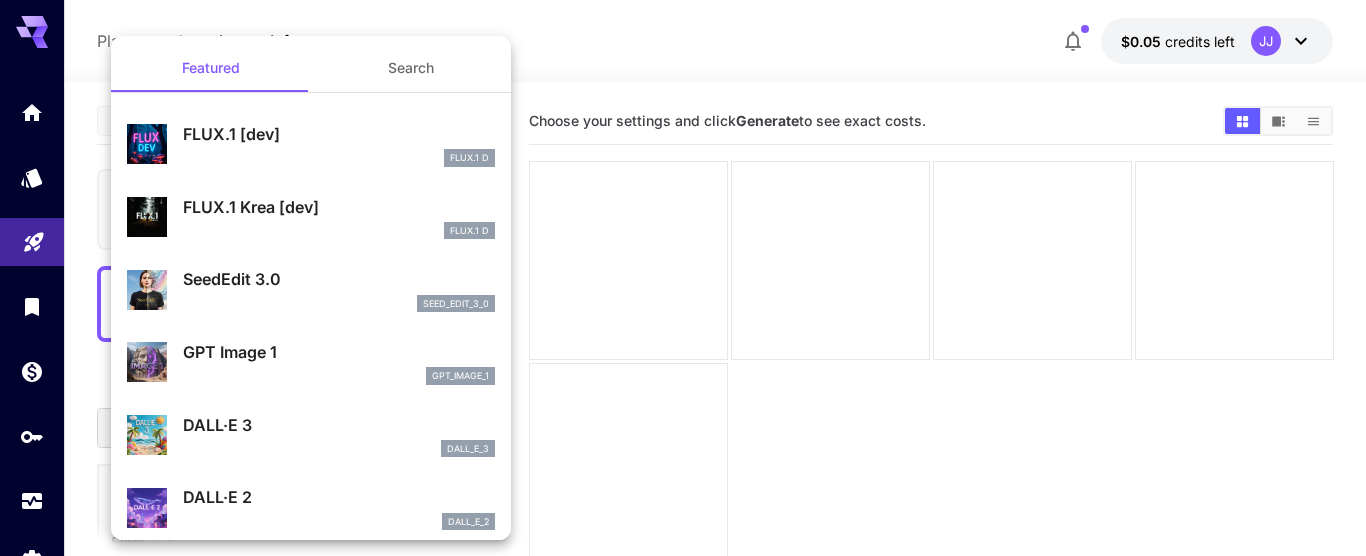 click at bounding box center (683, 278) 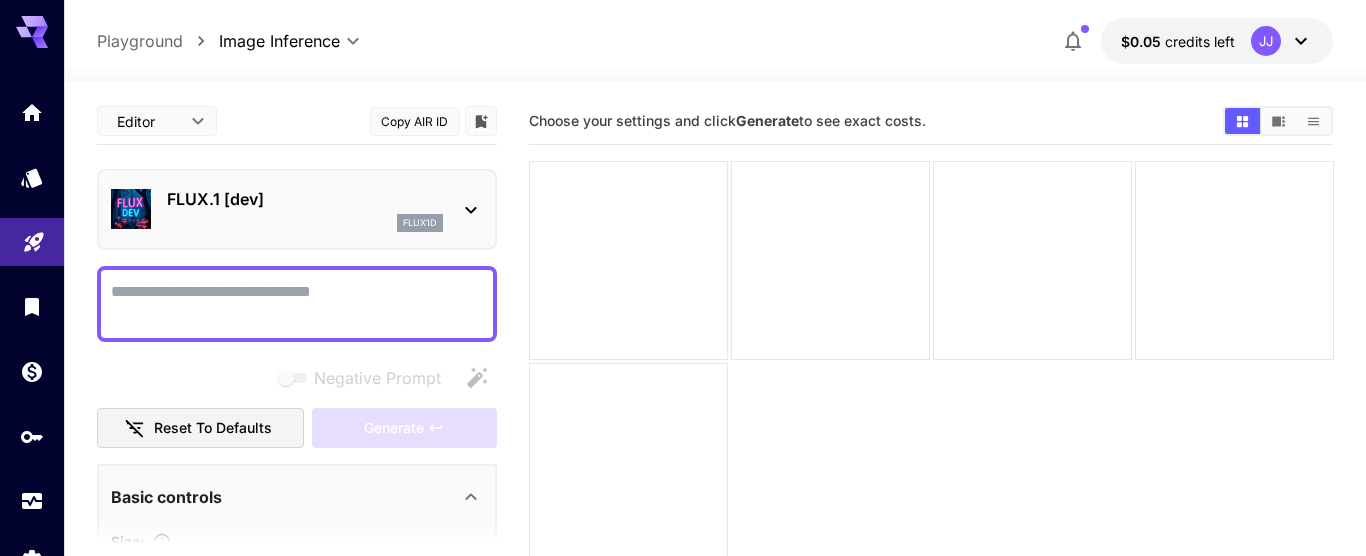 click on "Playground" at bounding box center [140, 41] 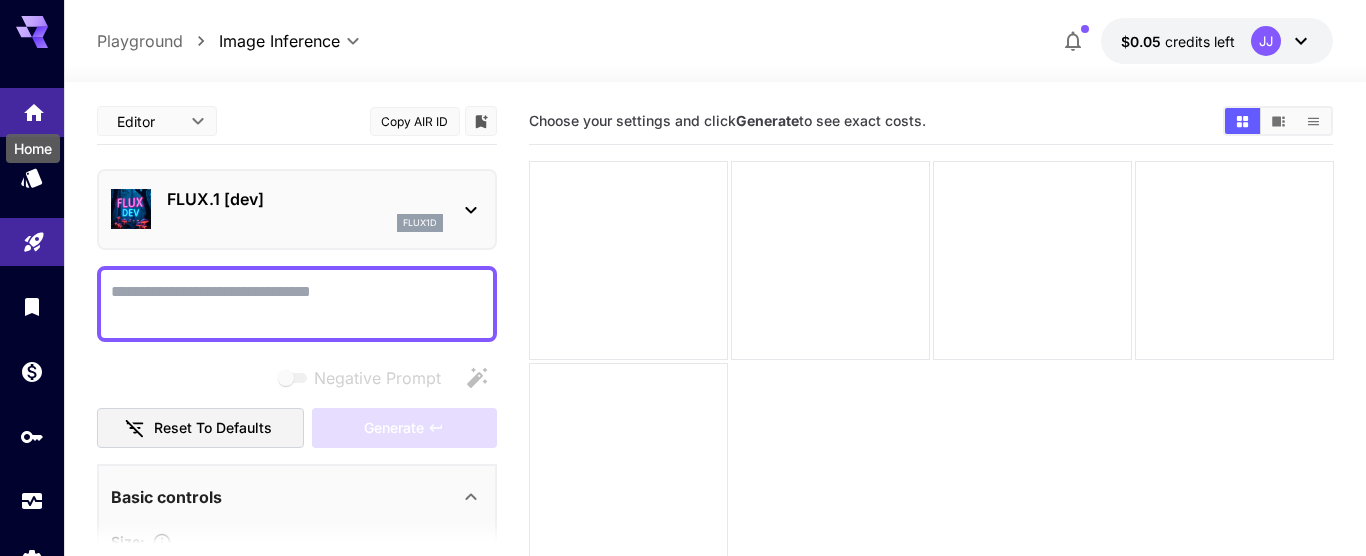 click 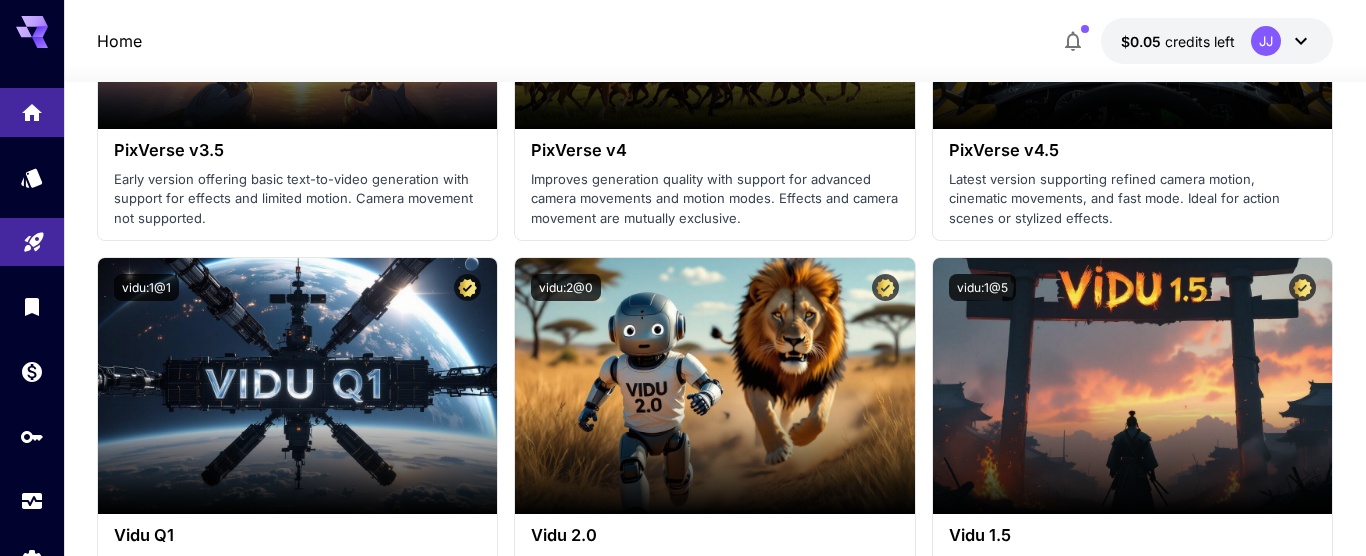 scroll, scrollTop: 1824, scrollLeft: 0, axis: vertical 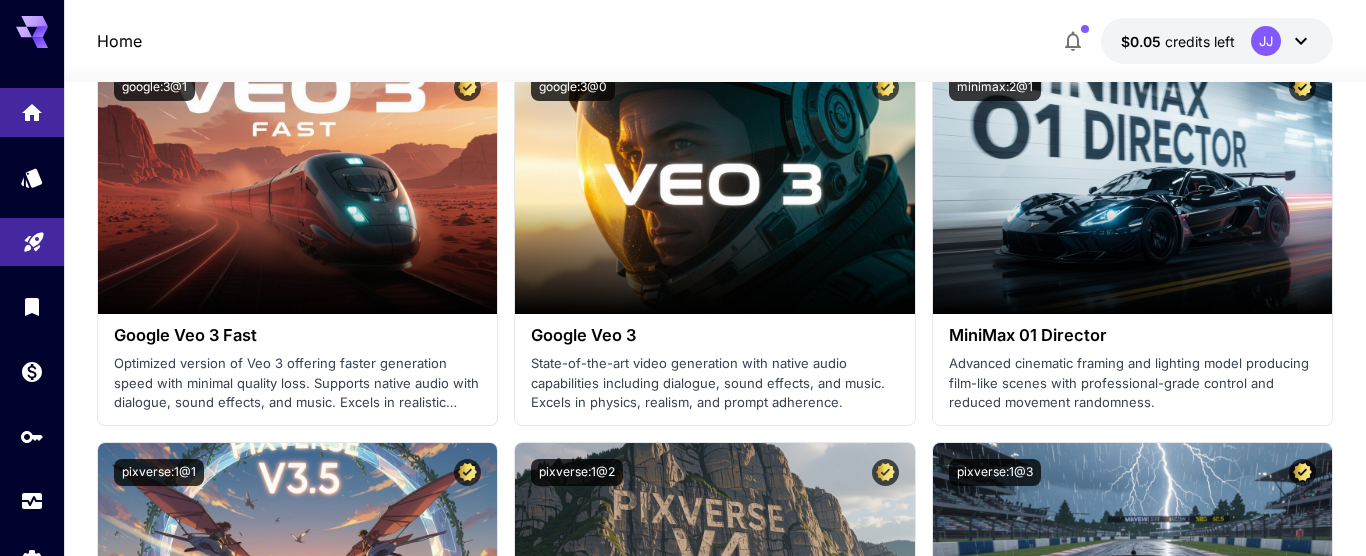 click 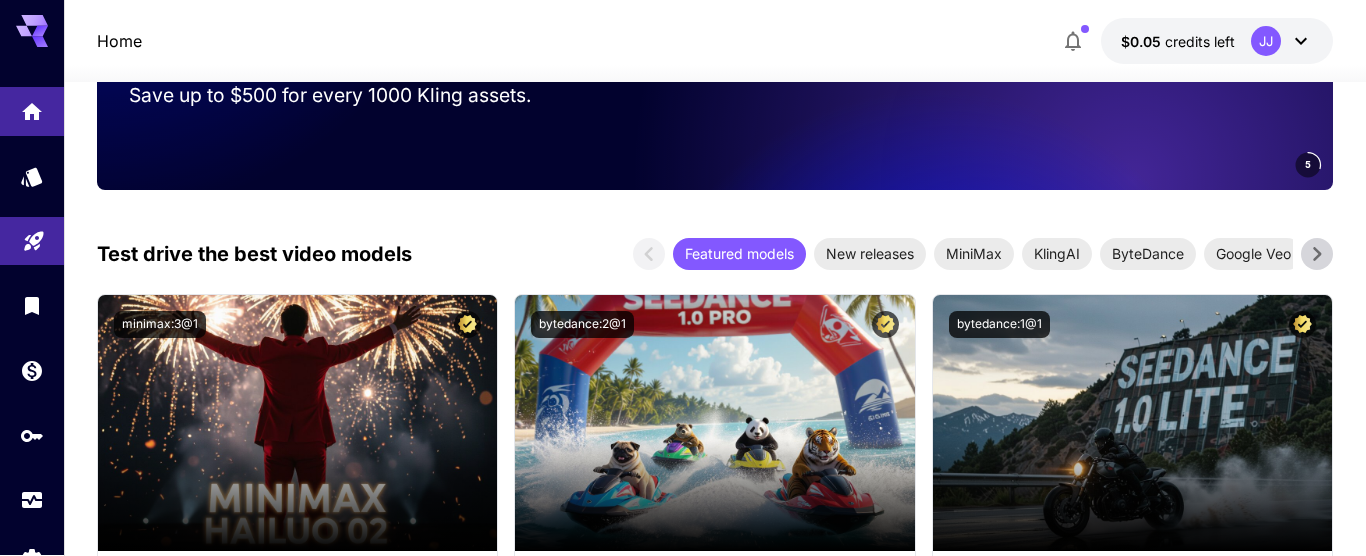 scroll, scrollTop: 0, scrollLeft: 0, axis: both 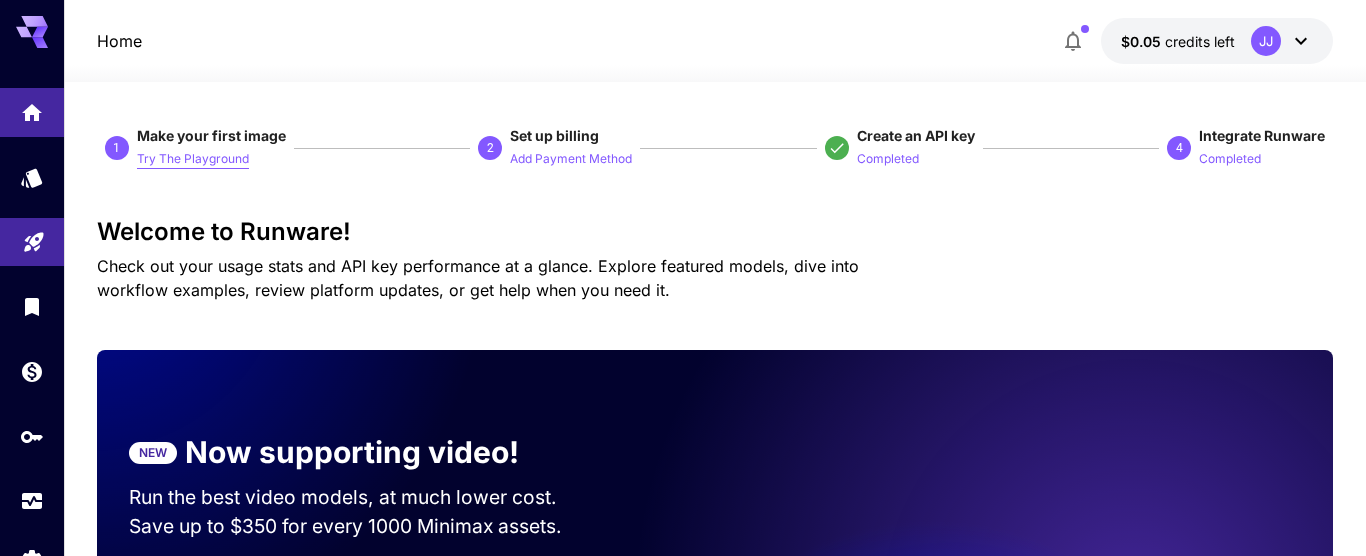 click on "Try The Playground" at bounding box center (193, 159) 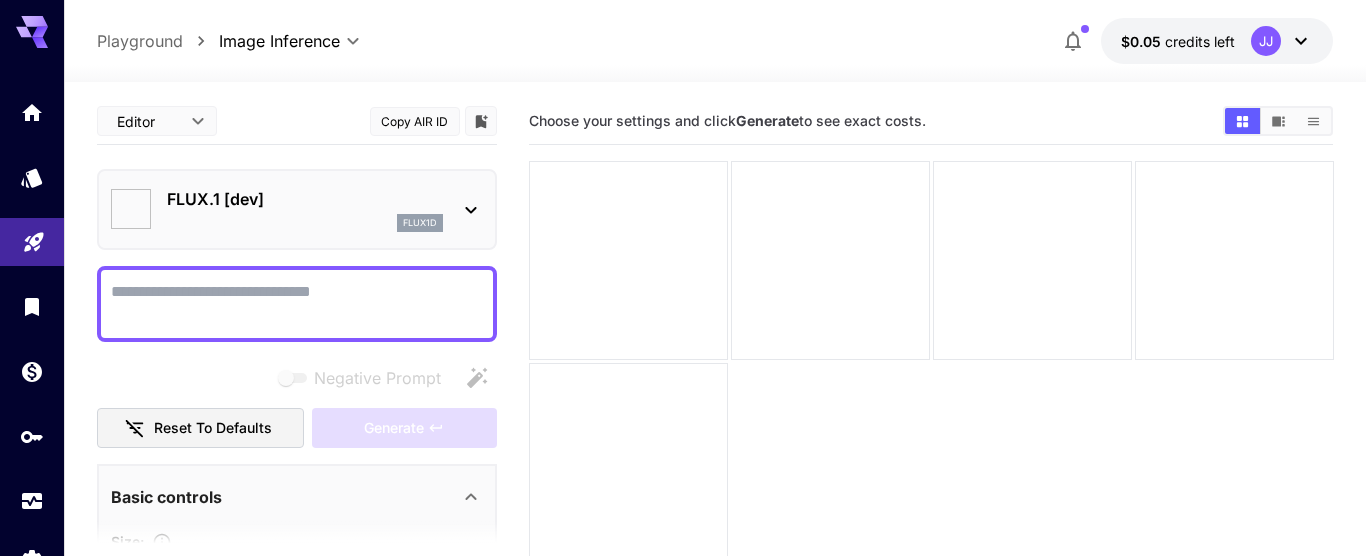 type on "**********" 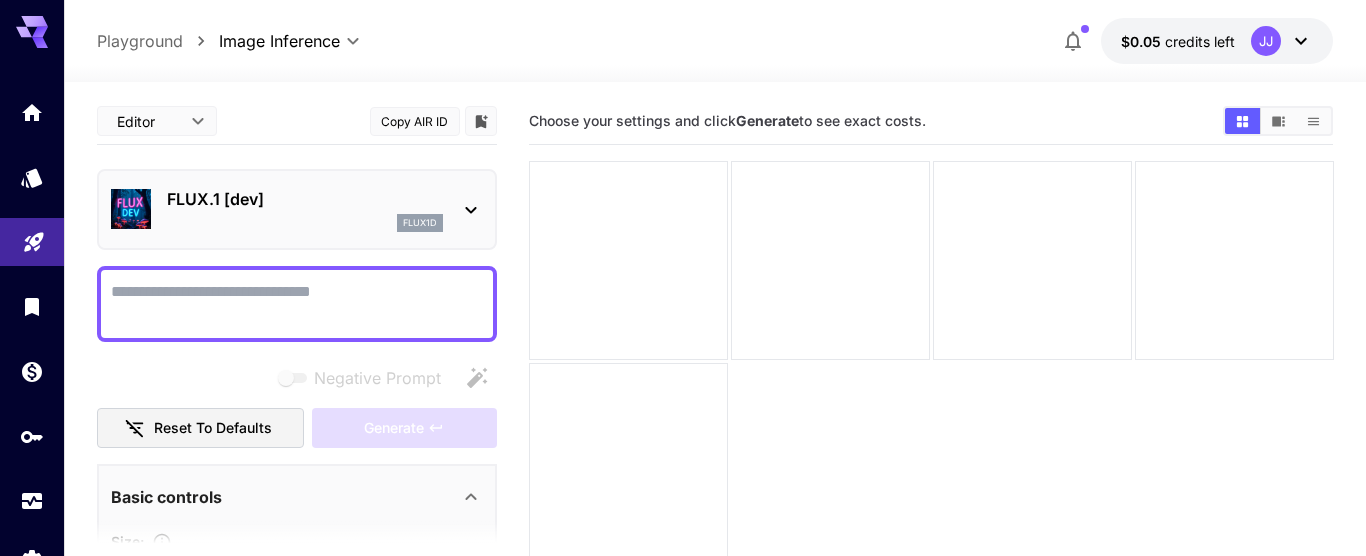 click on "Playground" at bounding box center [140, 41] 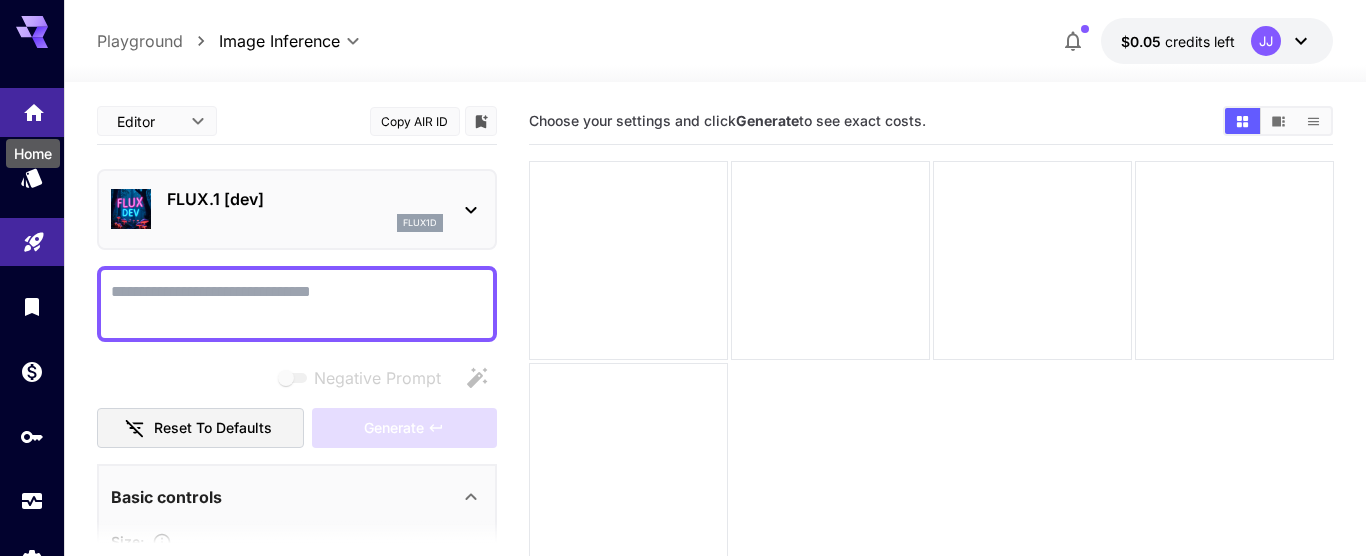 click 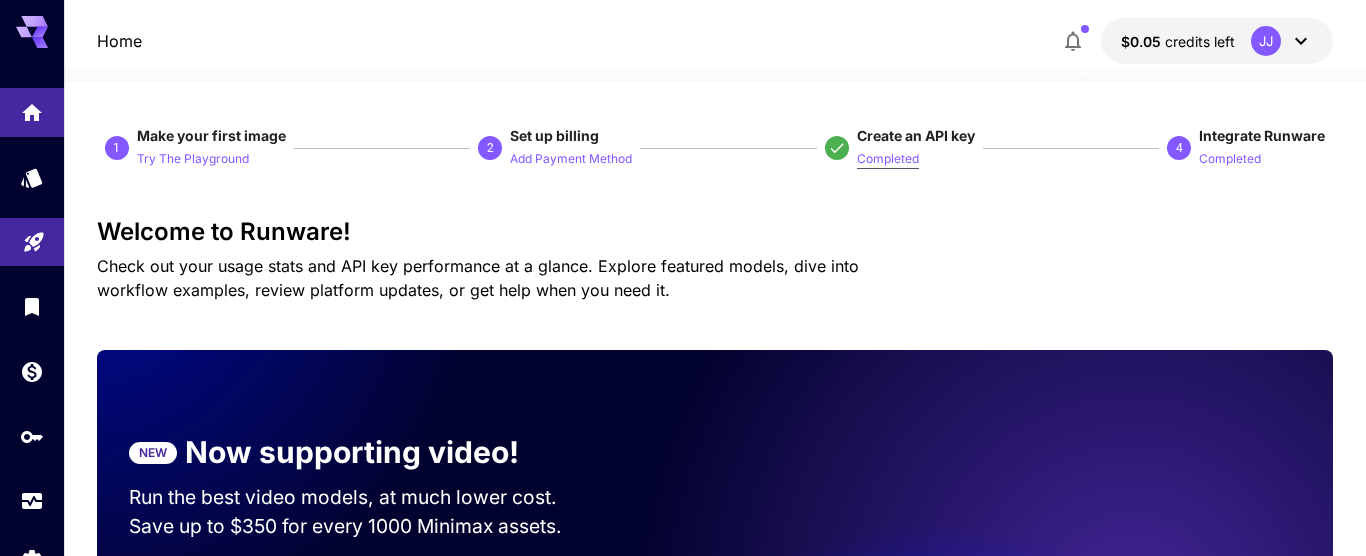 click on "Completed" at bounding box center [888, 159] 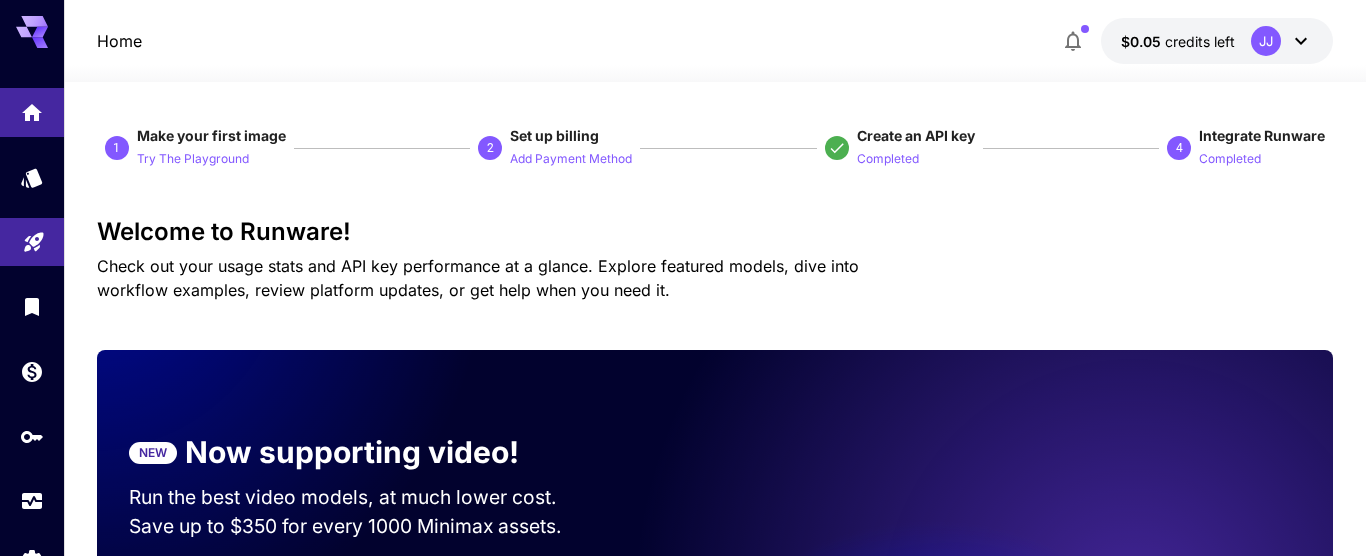 click on "Create an API key" at bounding box center [916, 135] 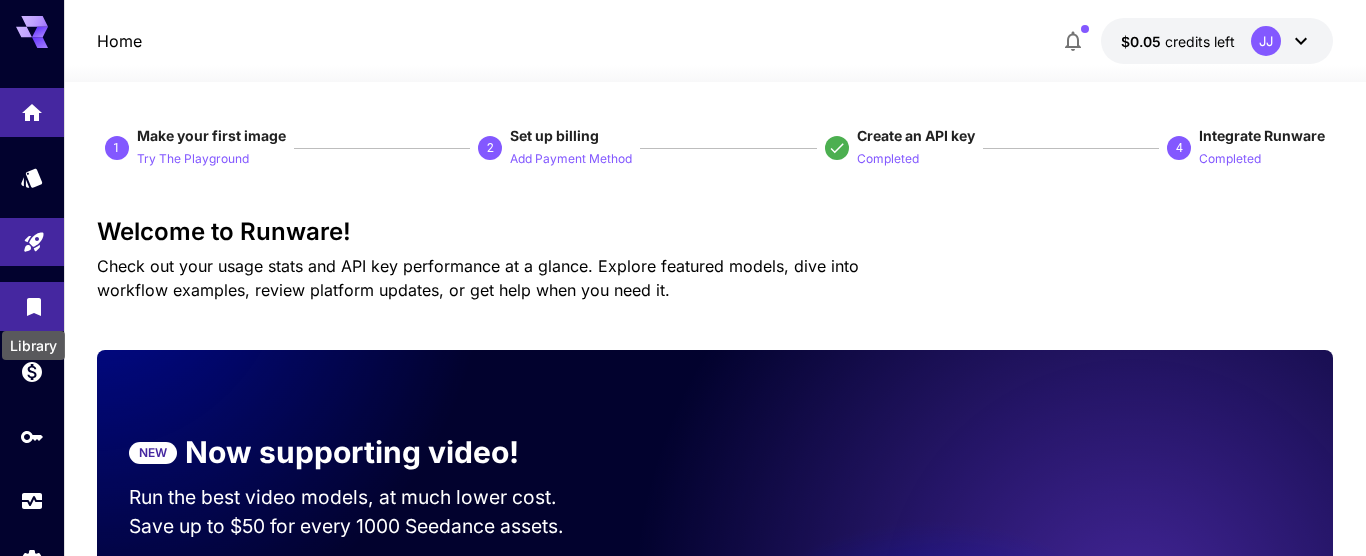 click 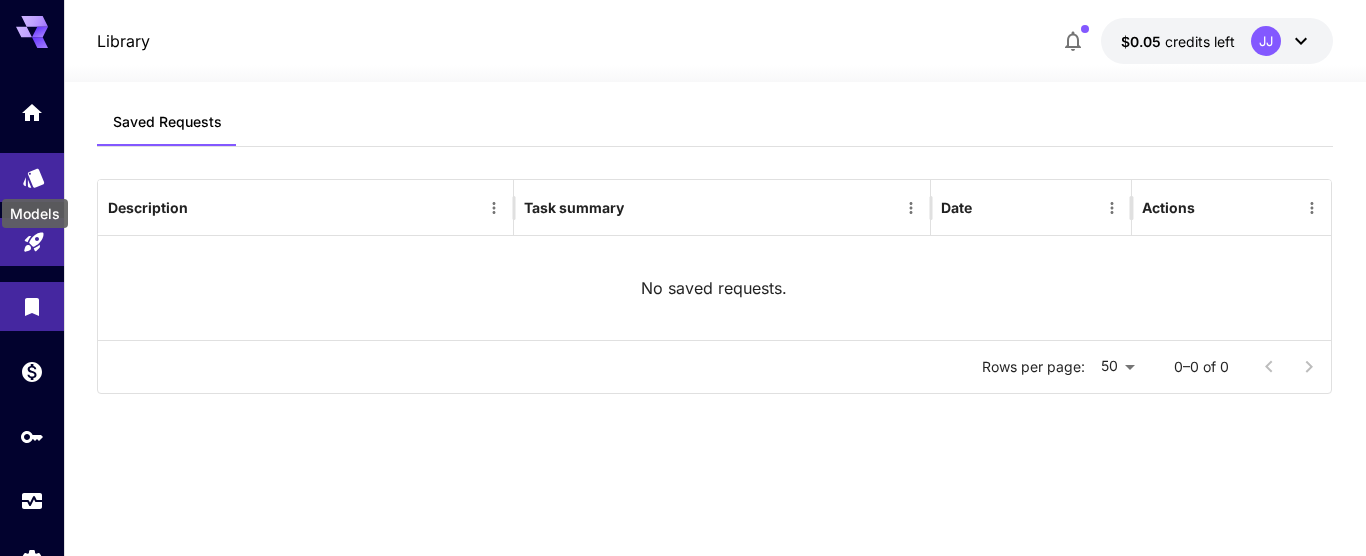 click 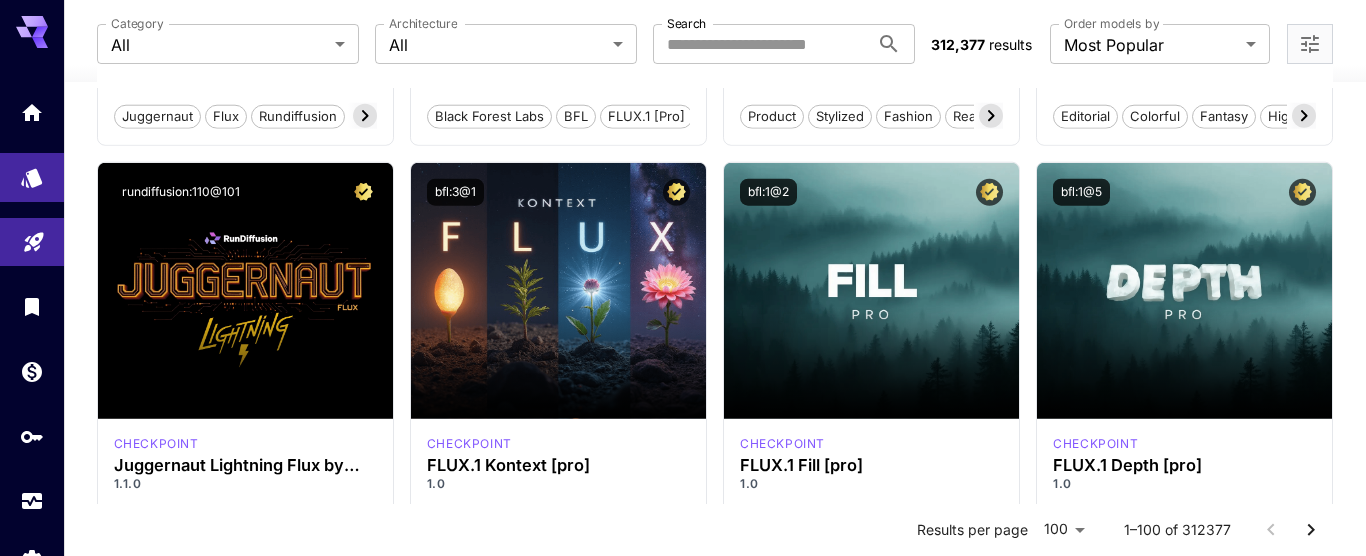 scroll, scrollTop: 342, scrollLeft: 0, axis: vertical 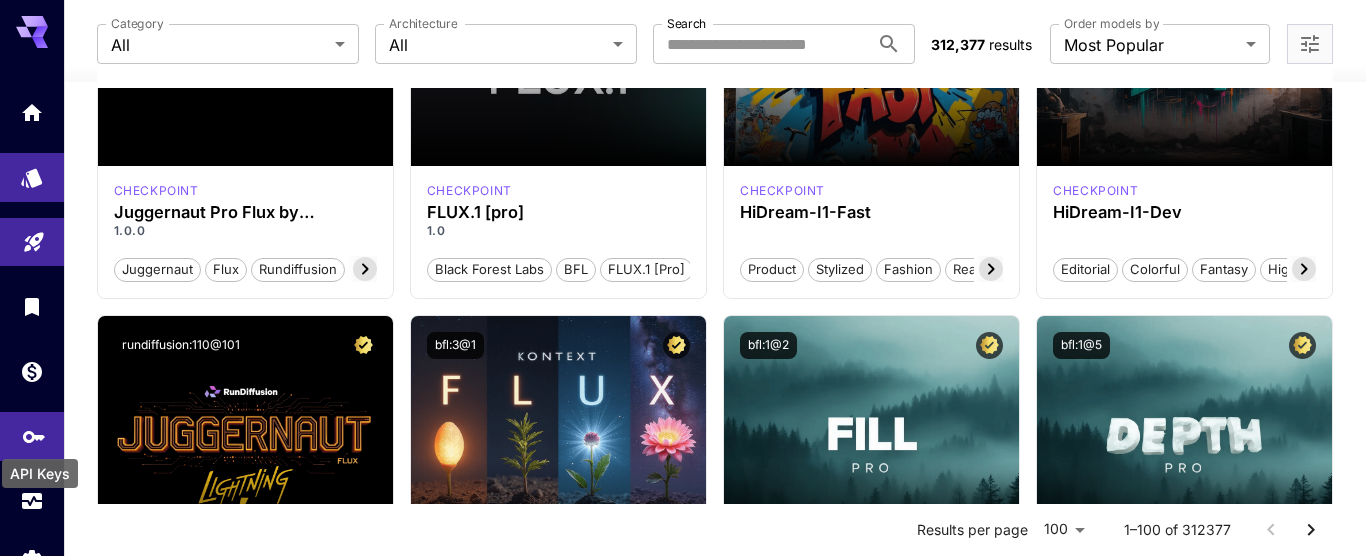 click 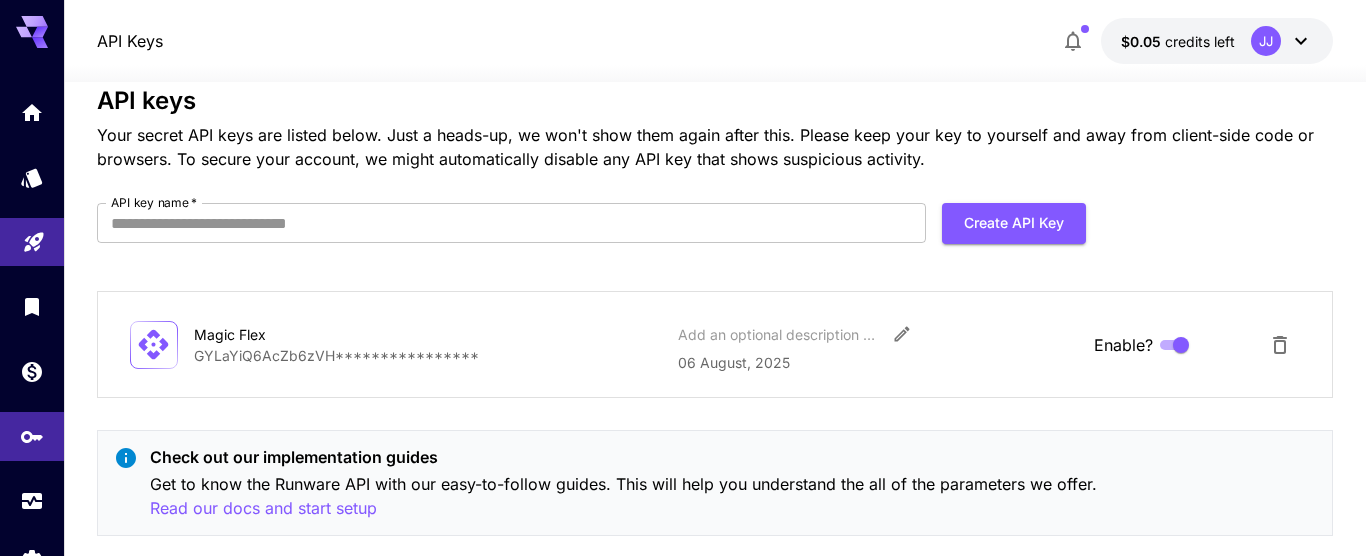 scroll, scrollTop: 0, scrollLeft: 0, axis: both 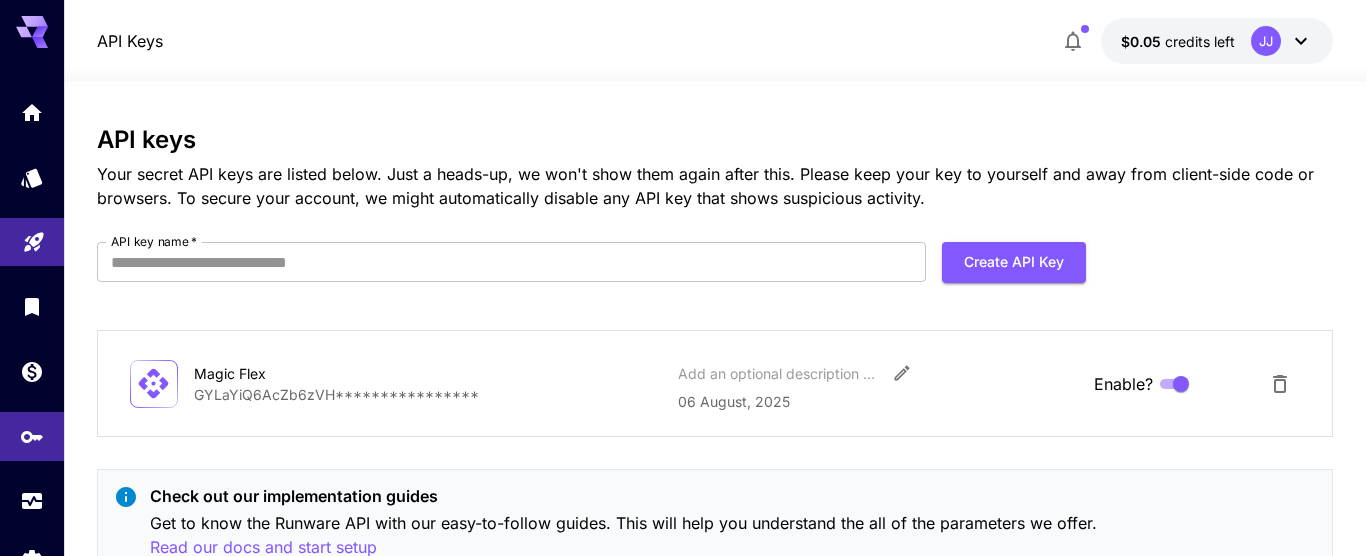 click 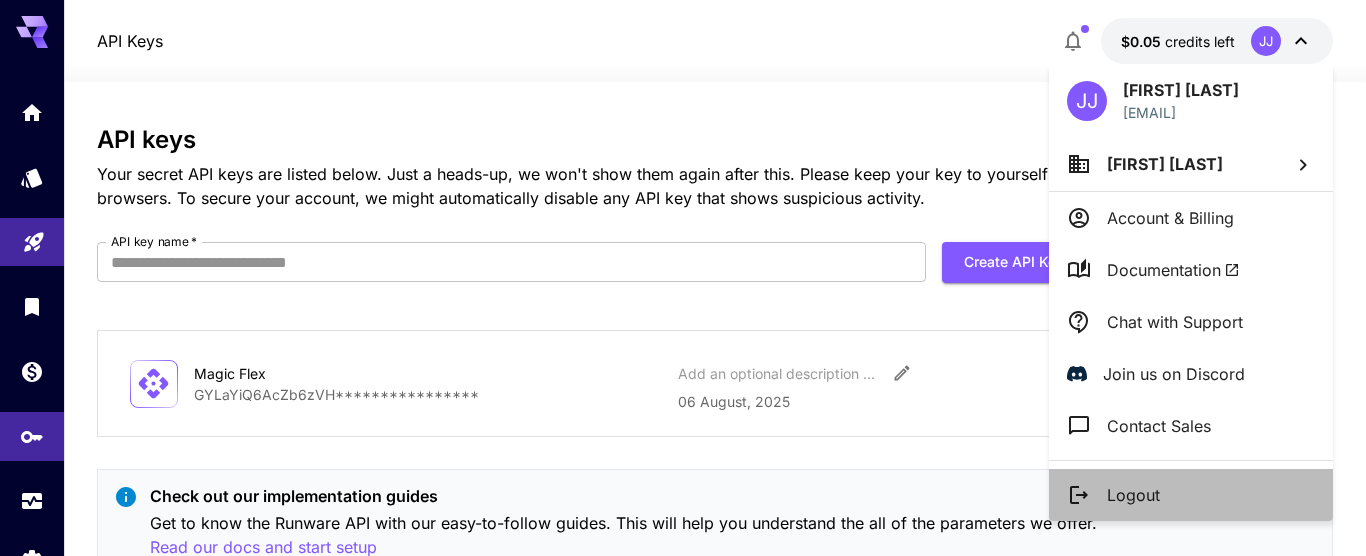 click on "Logout" at bounding box center [1191, 495] 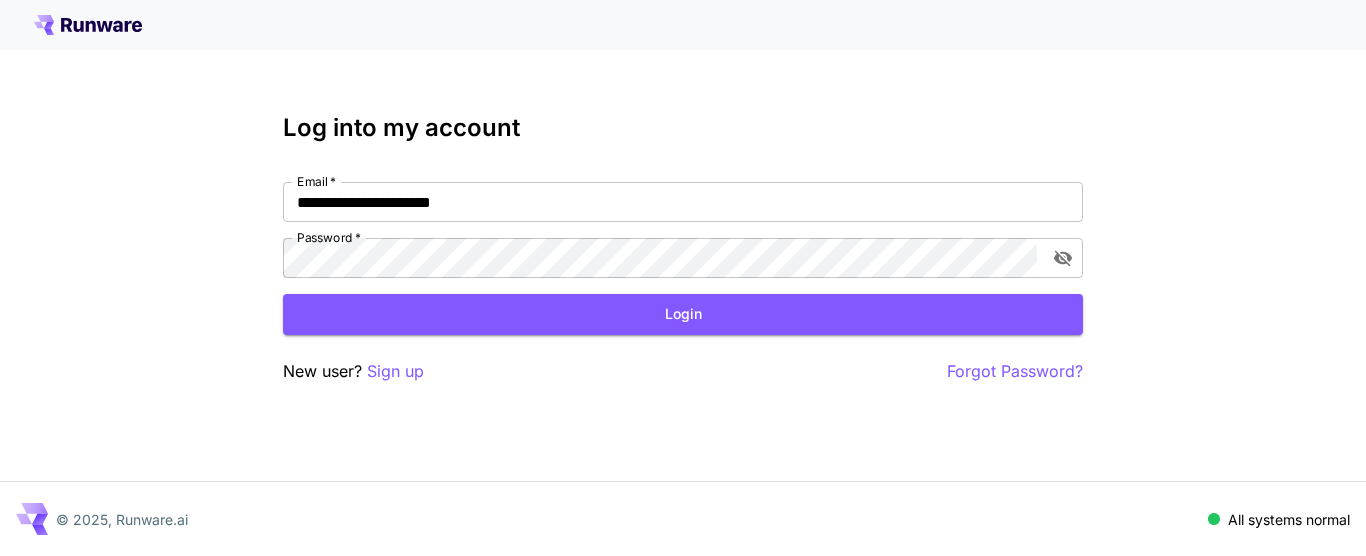 scroll, scrollTop: 0, scrollLeft: 0, axis: both 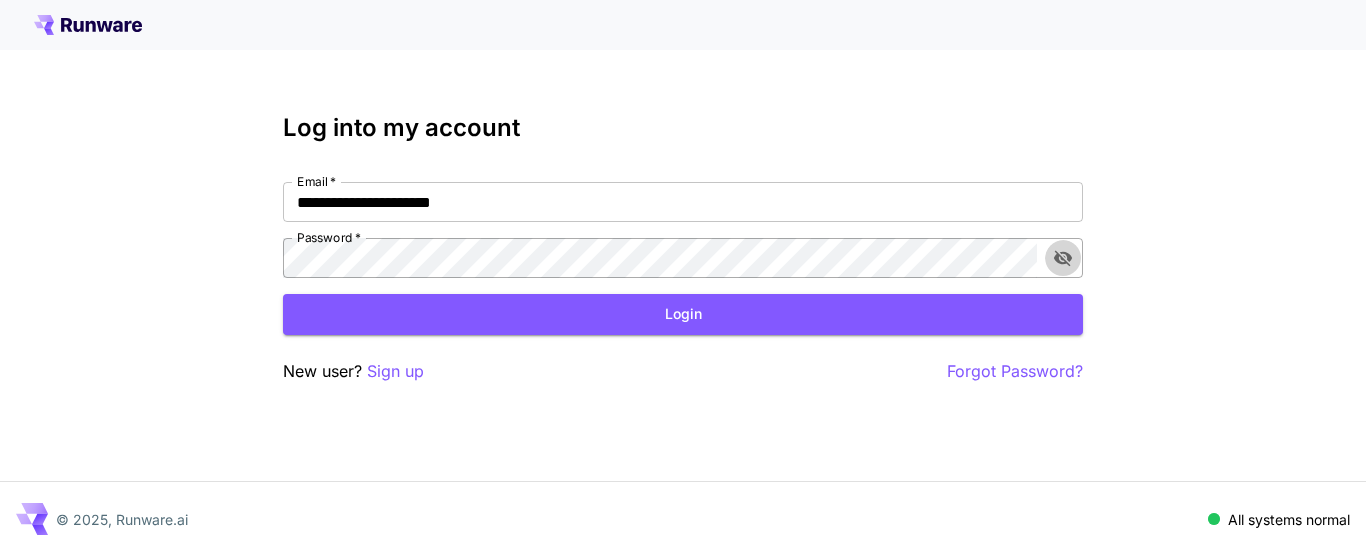click 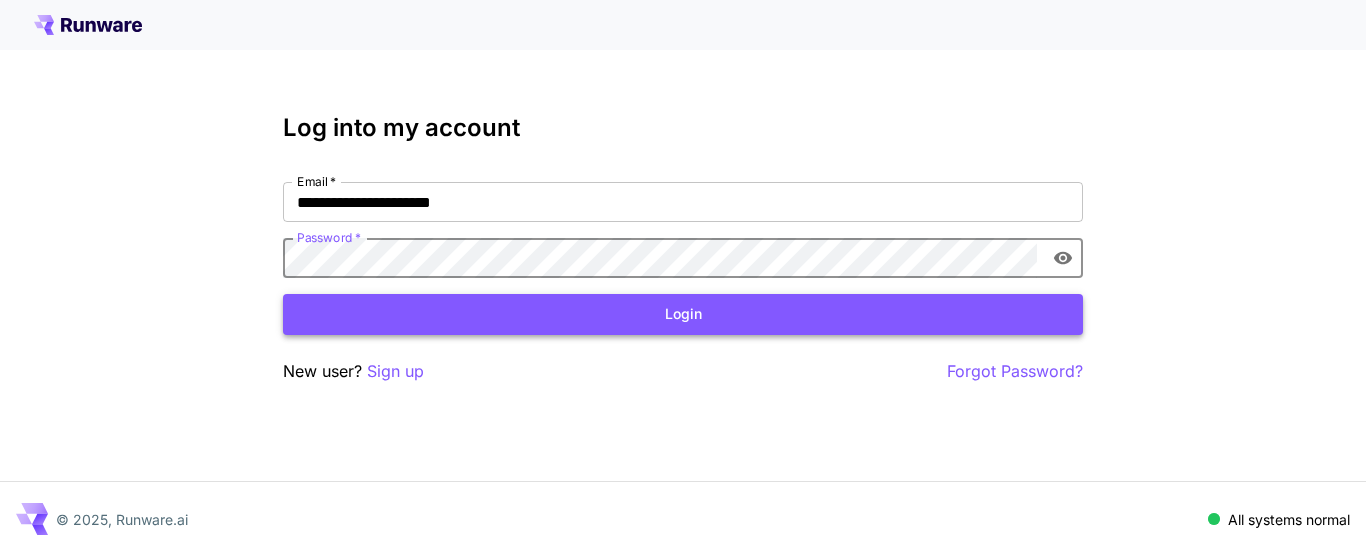 click on "Login" at bounding box center (683, 314) 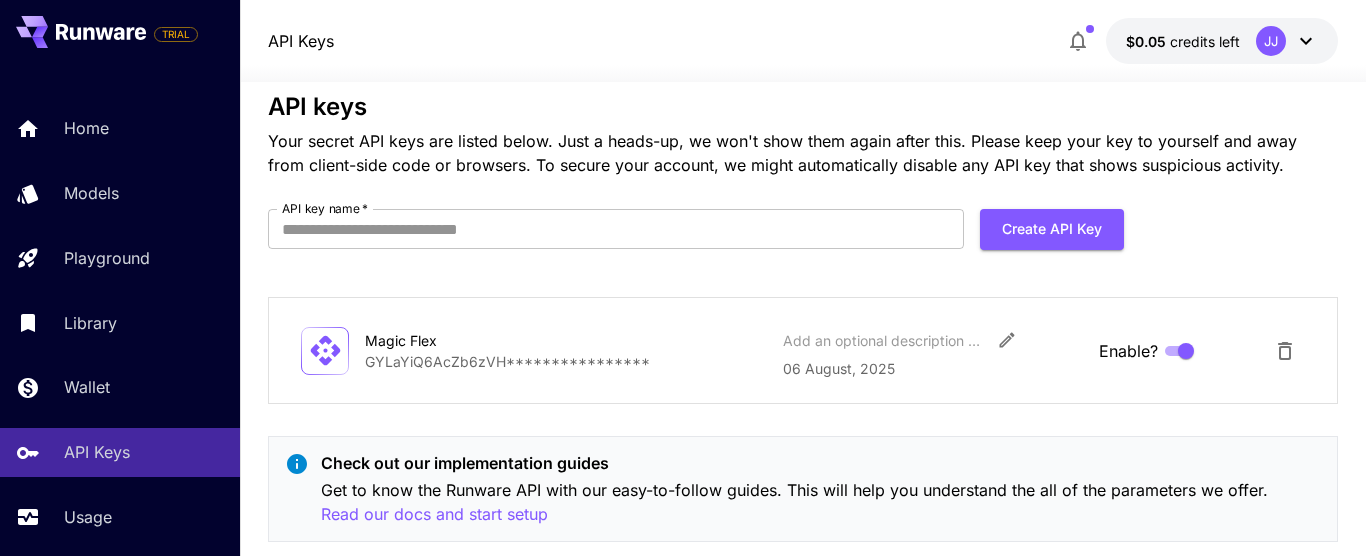 scroll, scrollTop: 0, scrollLeft: 0, axis: both 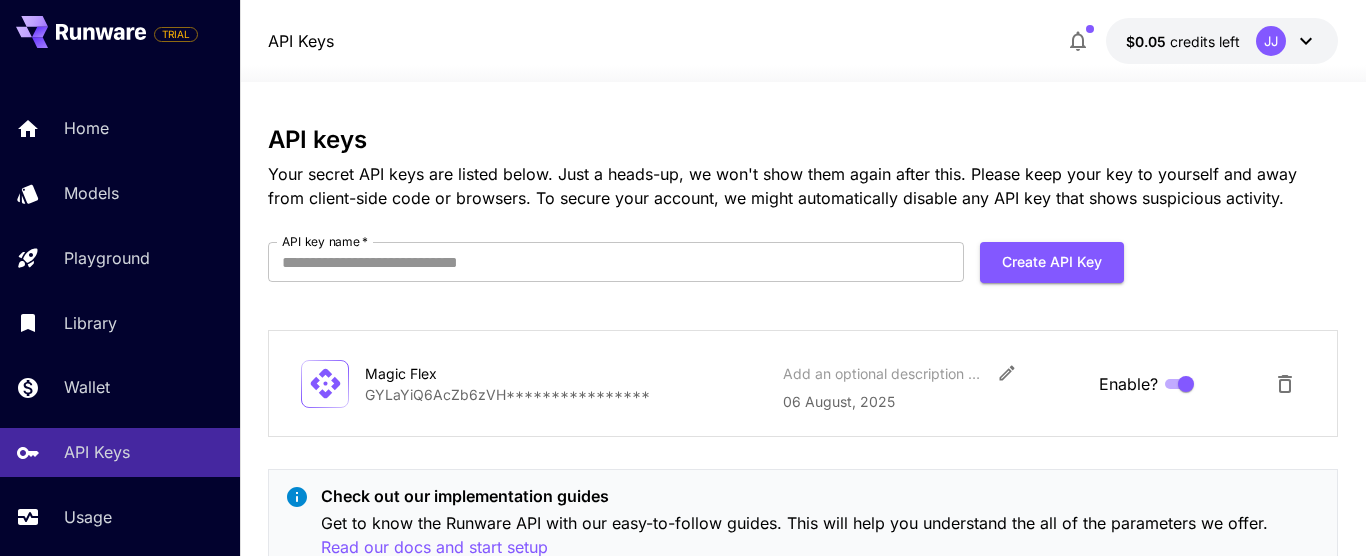 click 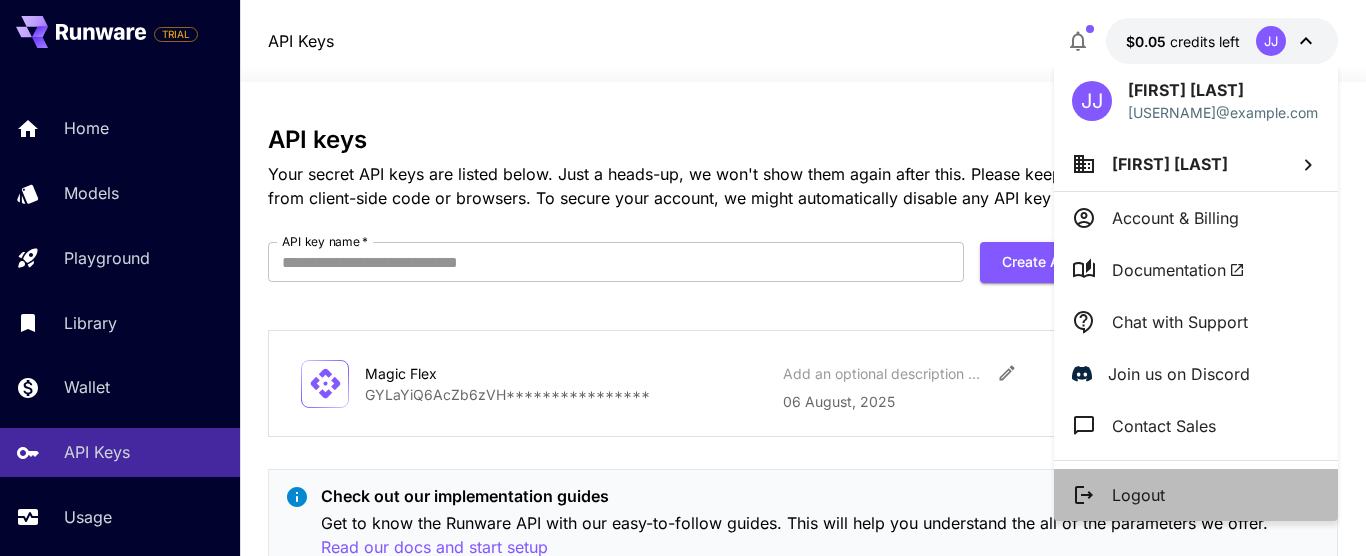 click on "Logout" at bounding box center [1196, 495] 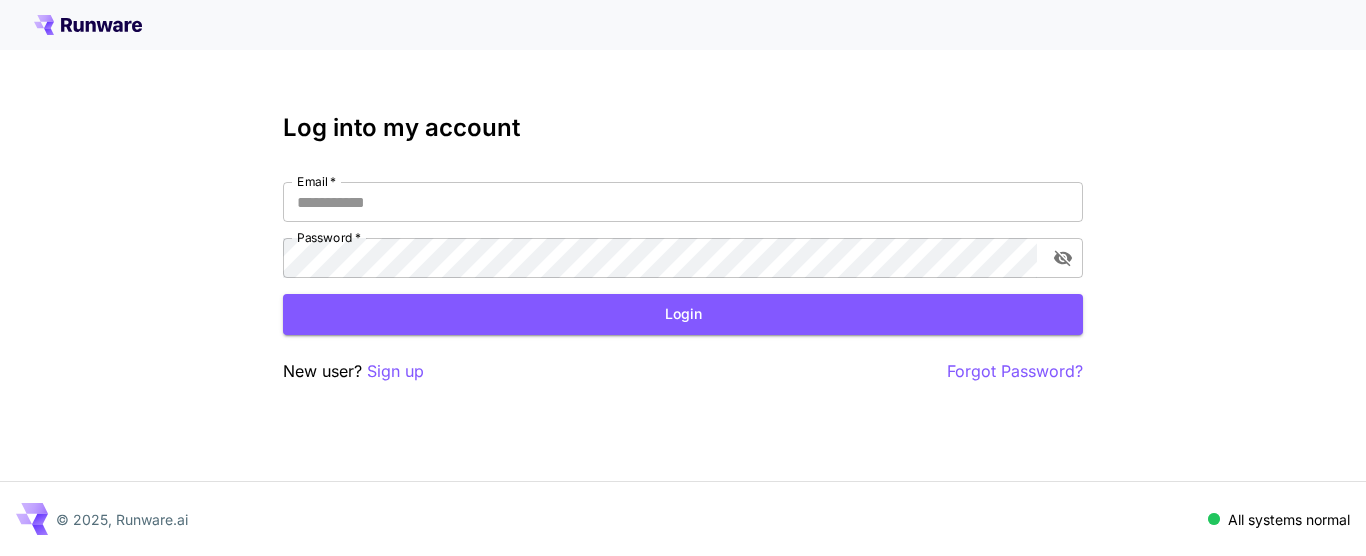 type on "**********" 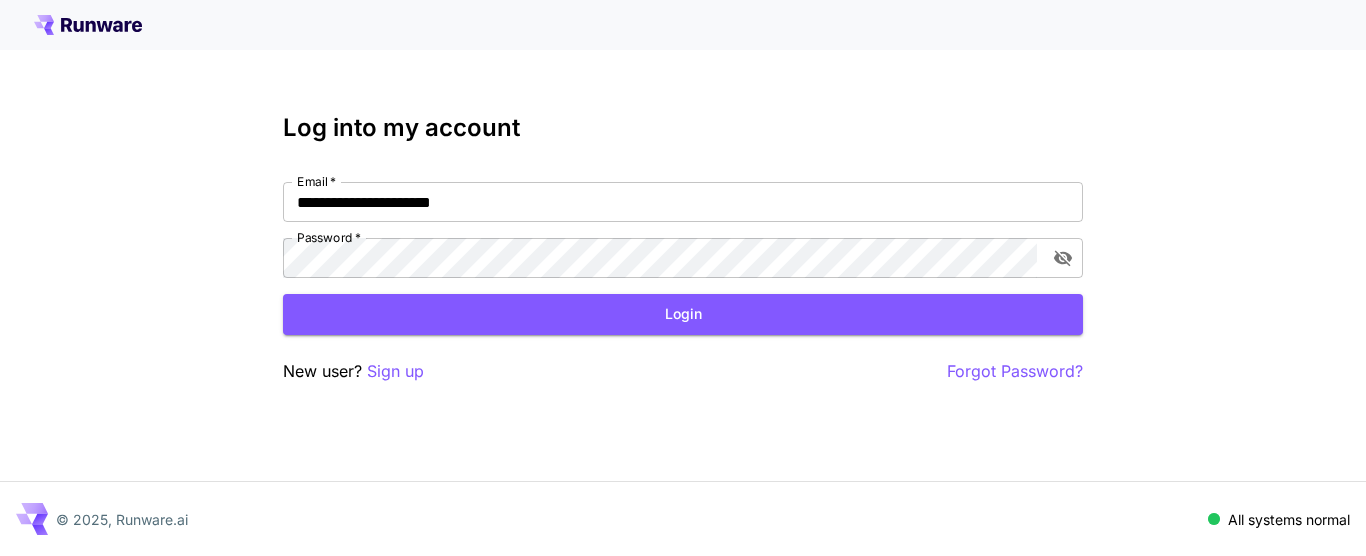 scroll, scrollTop: 0, scrollLeft: 0, axis: both 